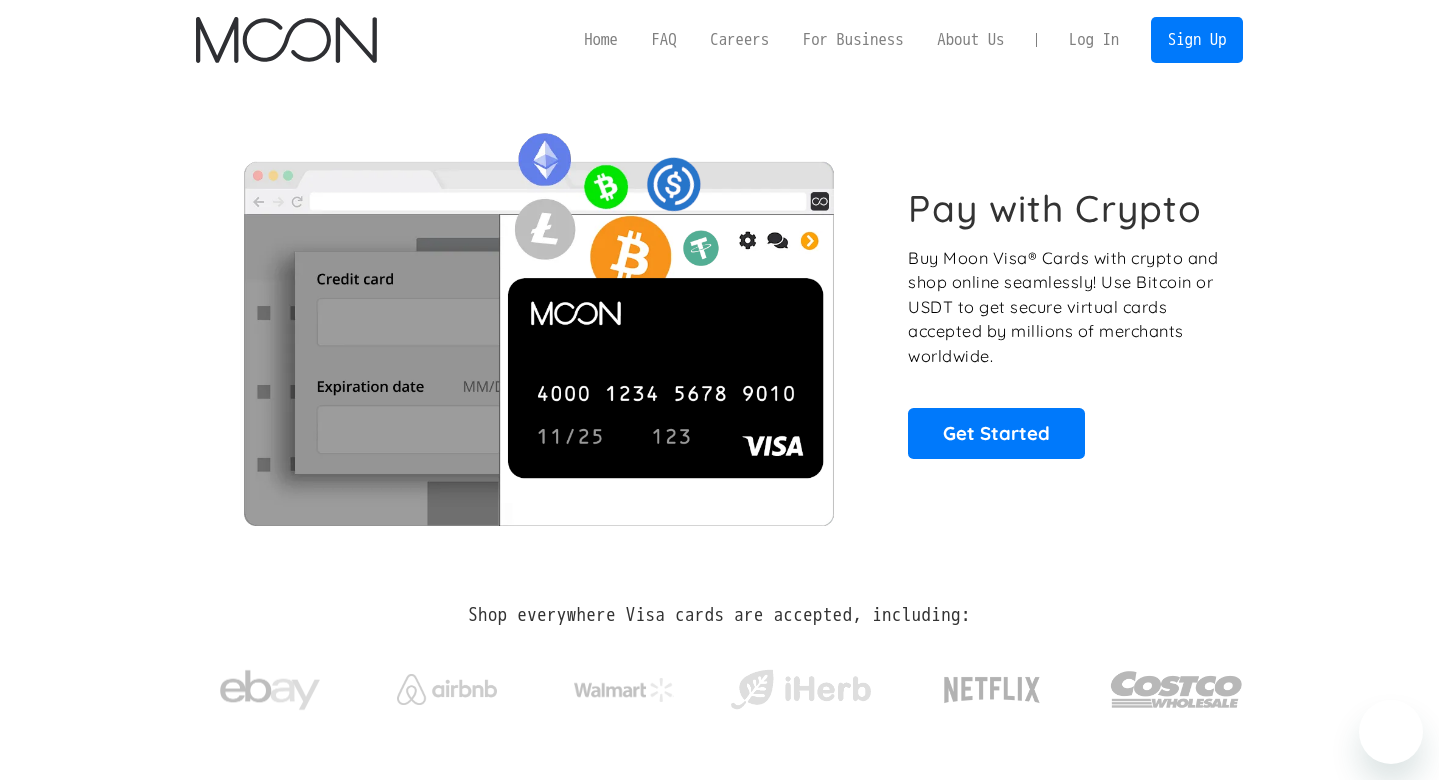 scroll, scrollTop: 0, scrollLeft: 0, axis: both 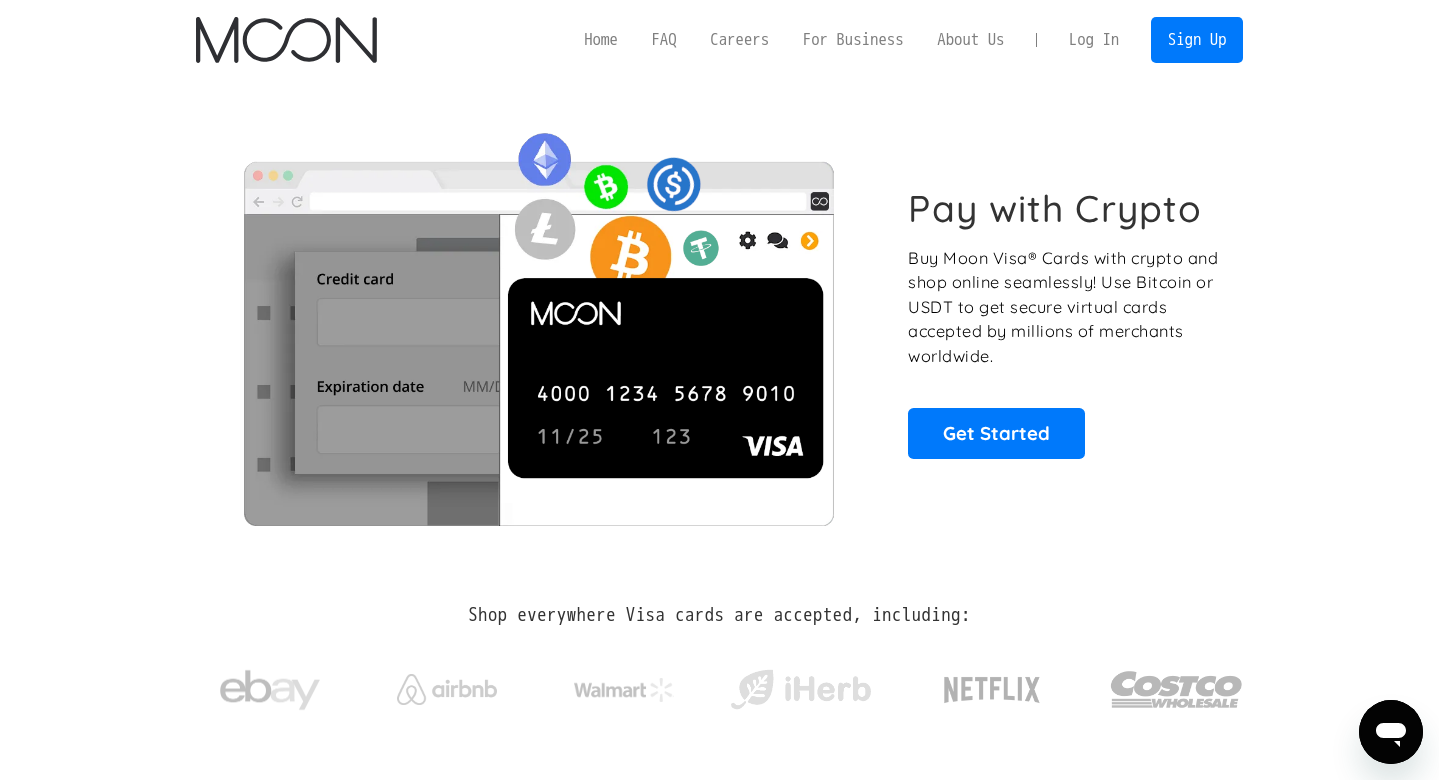 click on "Log In" at bounding box center [1094, 40] 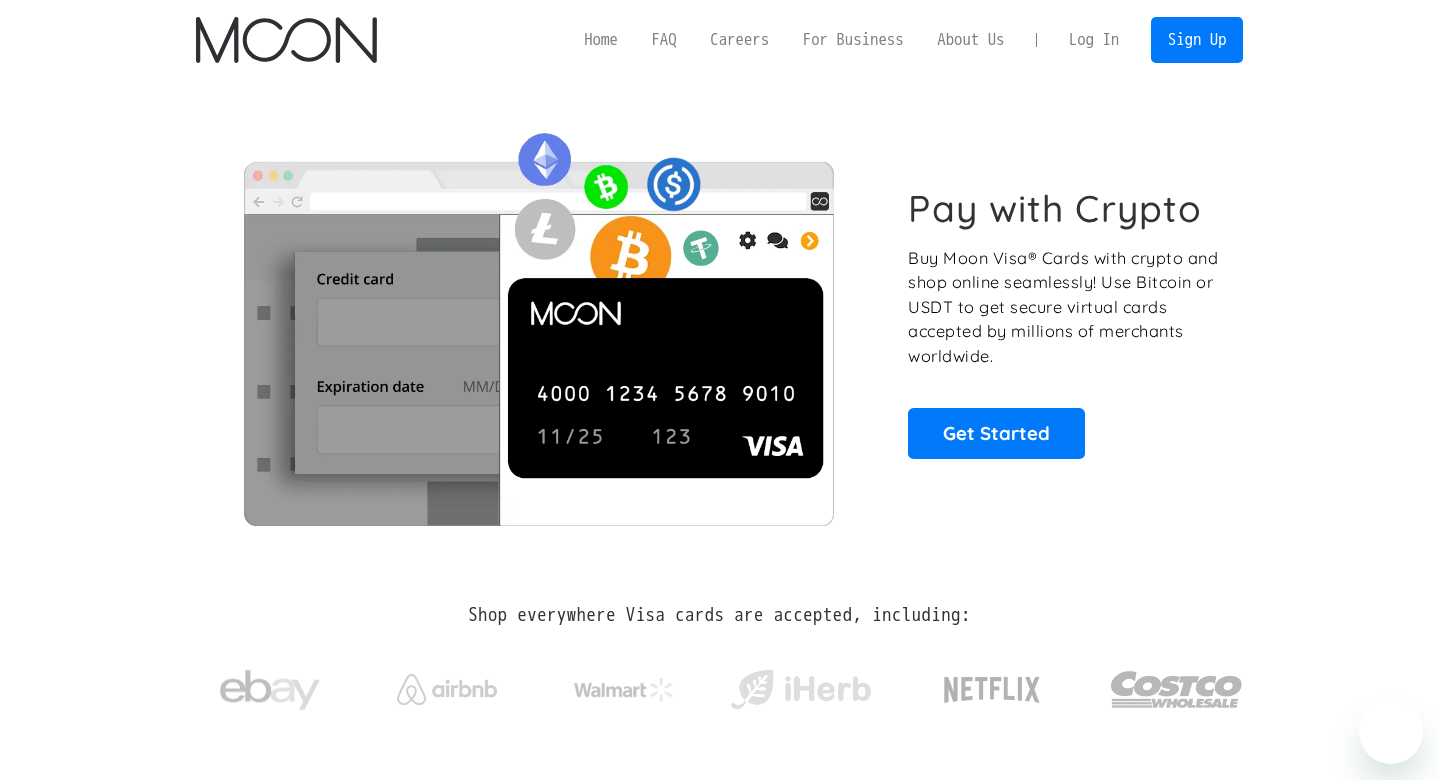 scroll, scrollTop: 0, scrollLeft: 0, axis: both 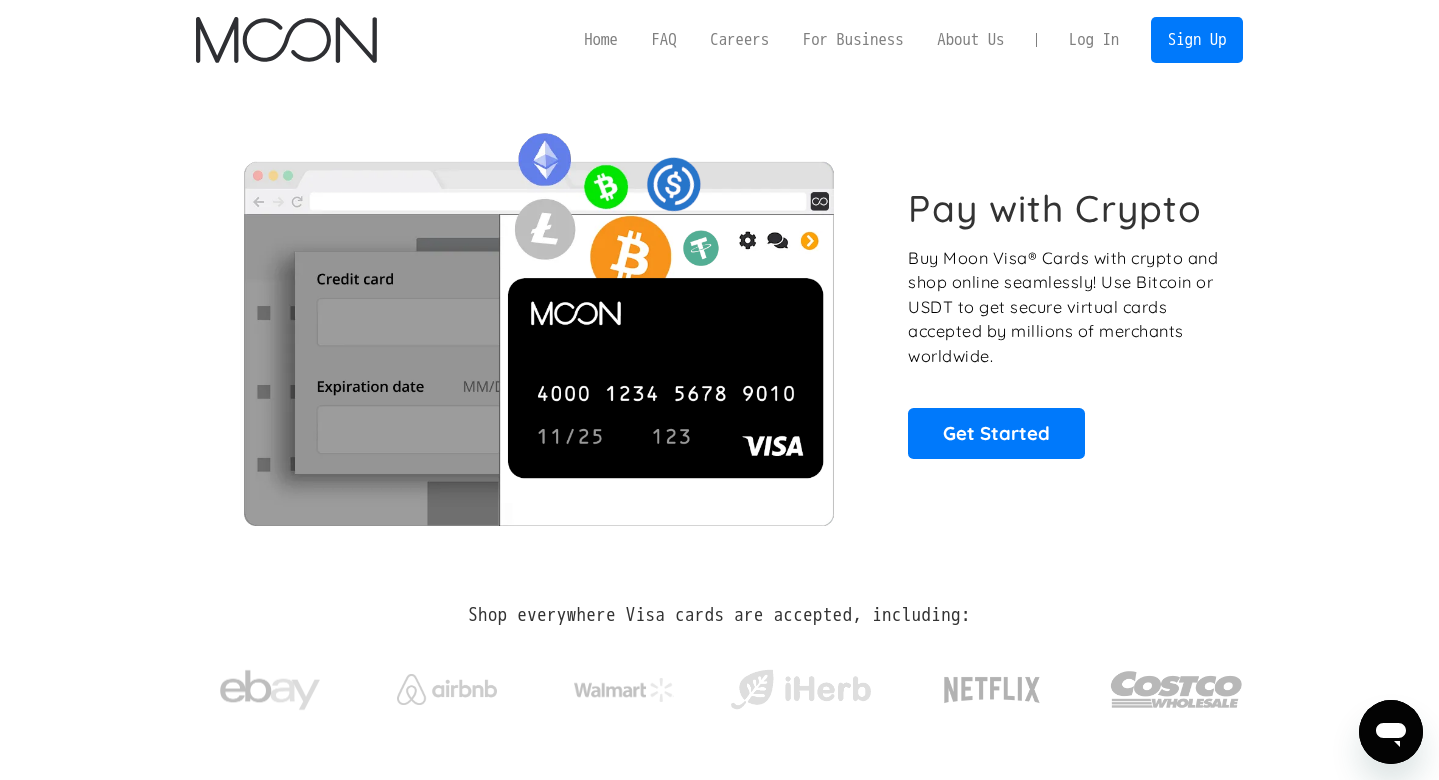 click on "Log In" at bounding box center (1094, 40) 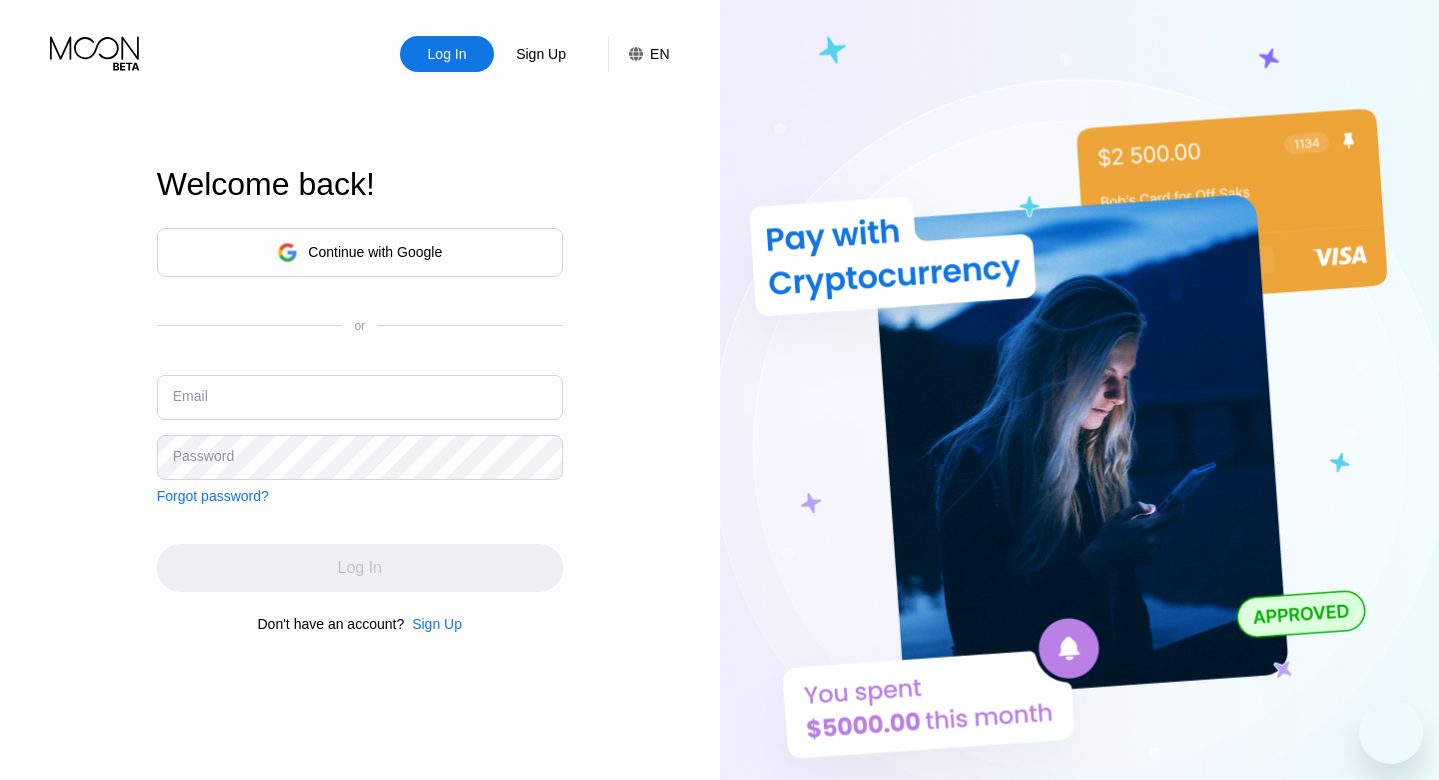 scroll, scrollTop: 0, scrollLeft: 0, axis: both 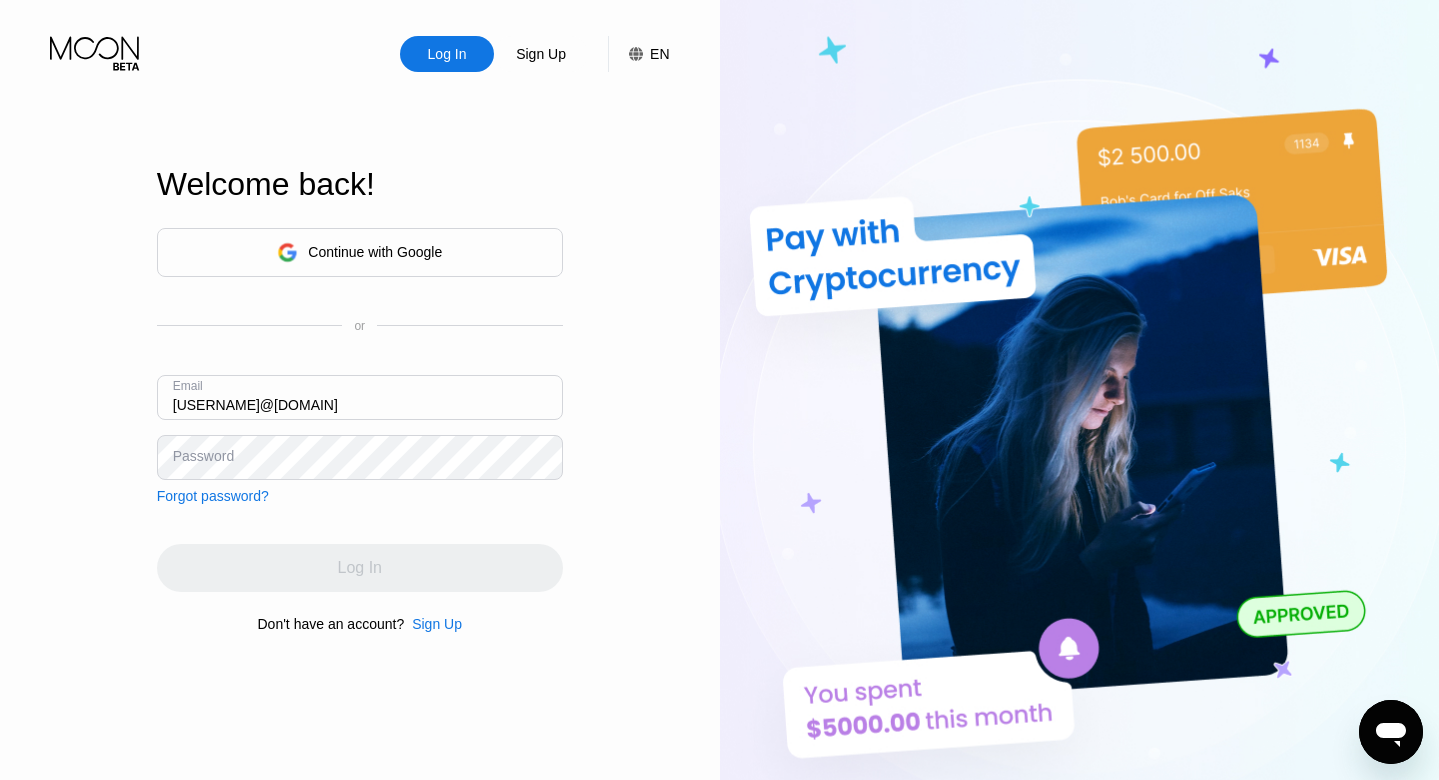type on "yan@pyan.ru" 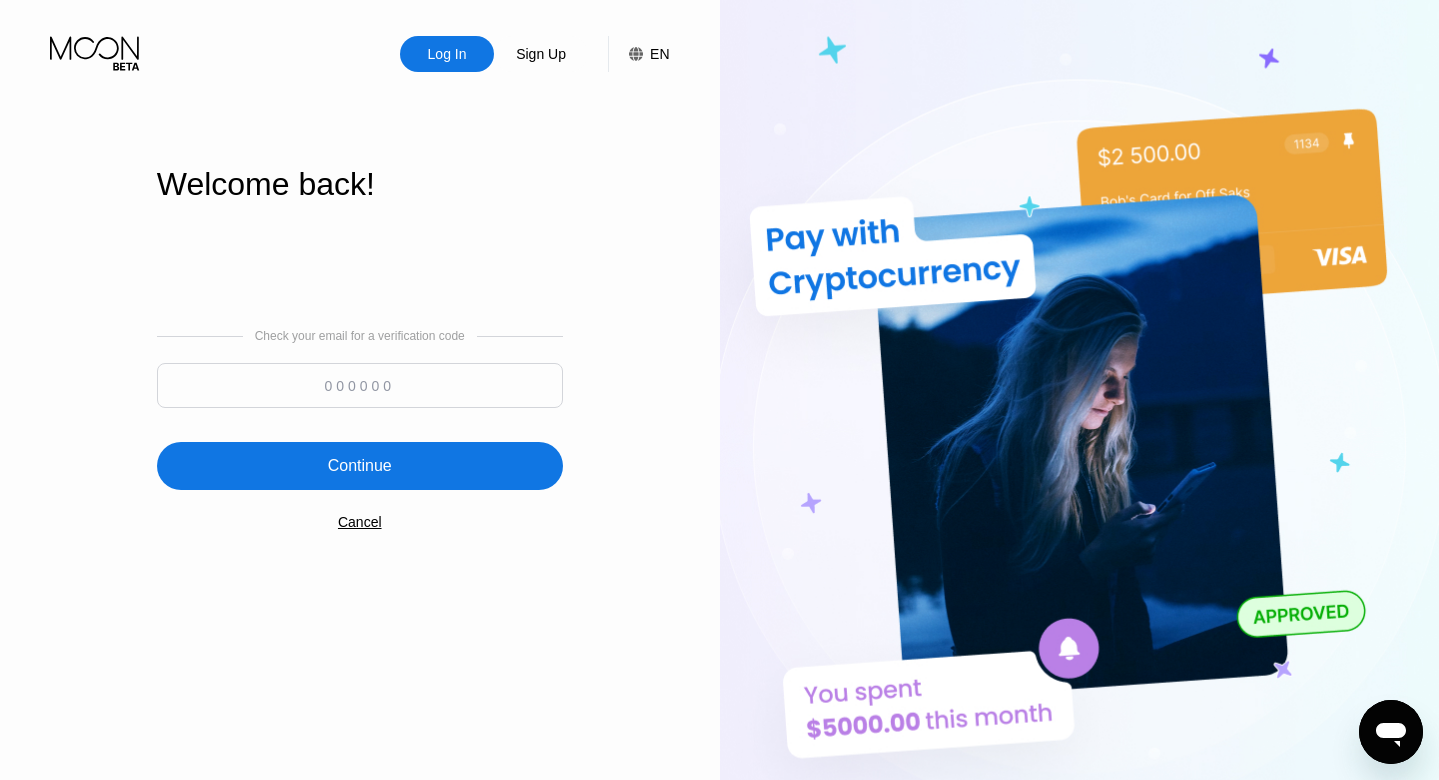 click at bounding box center (360, 385) 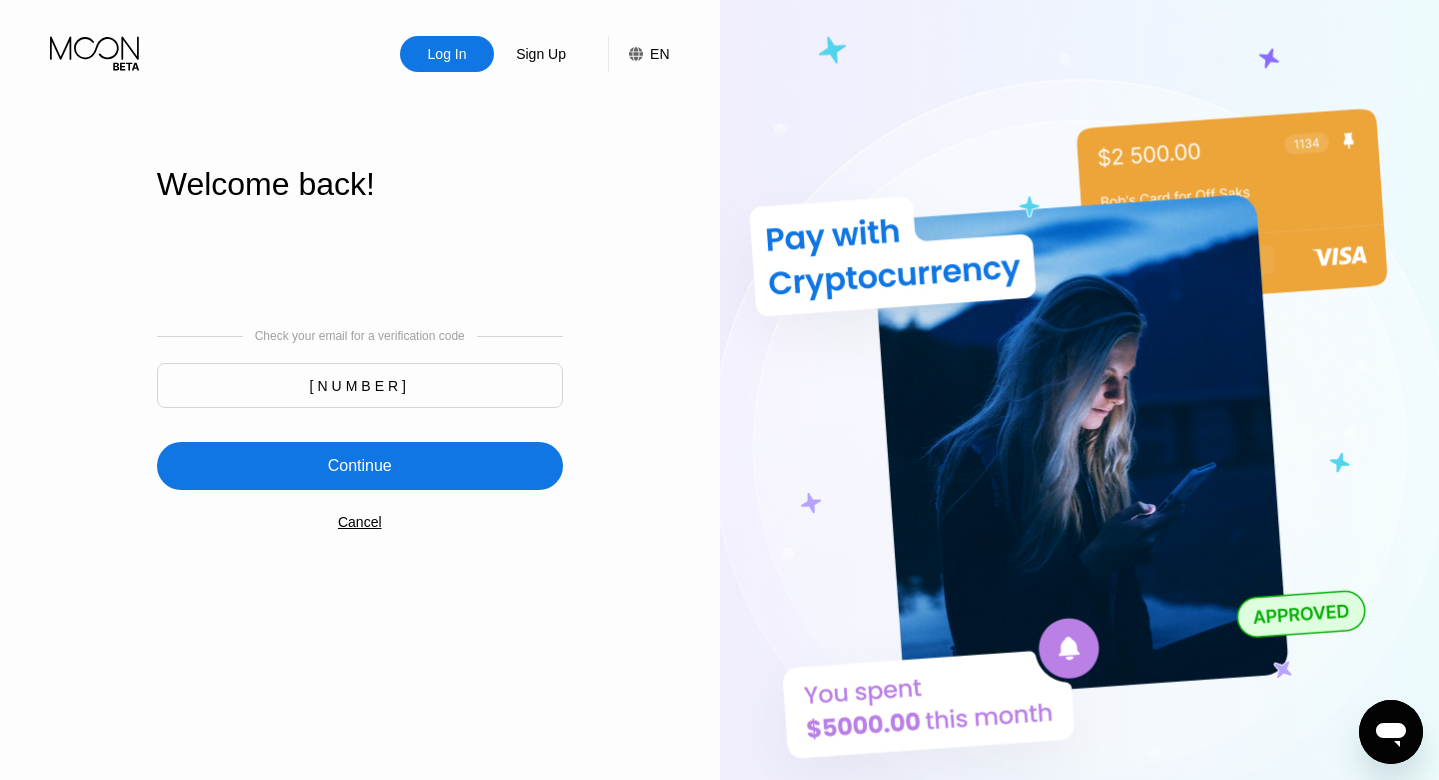 type on "711863" 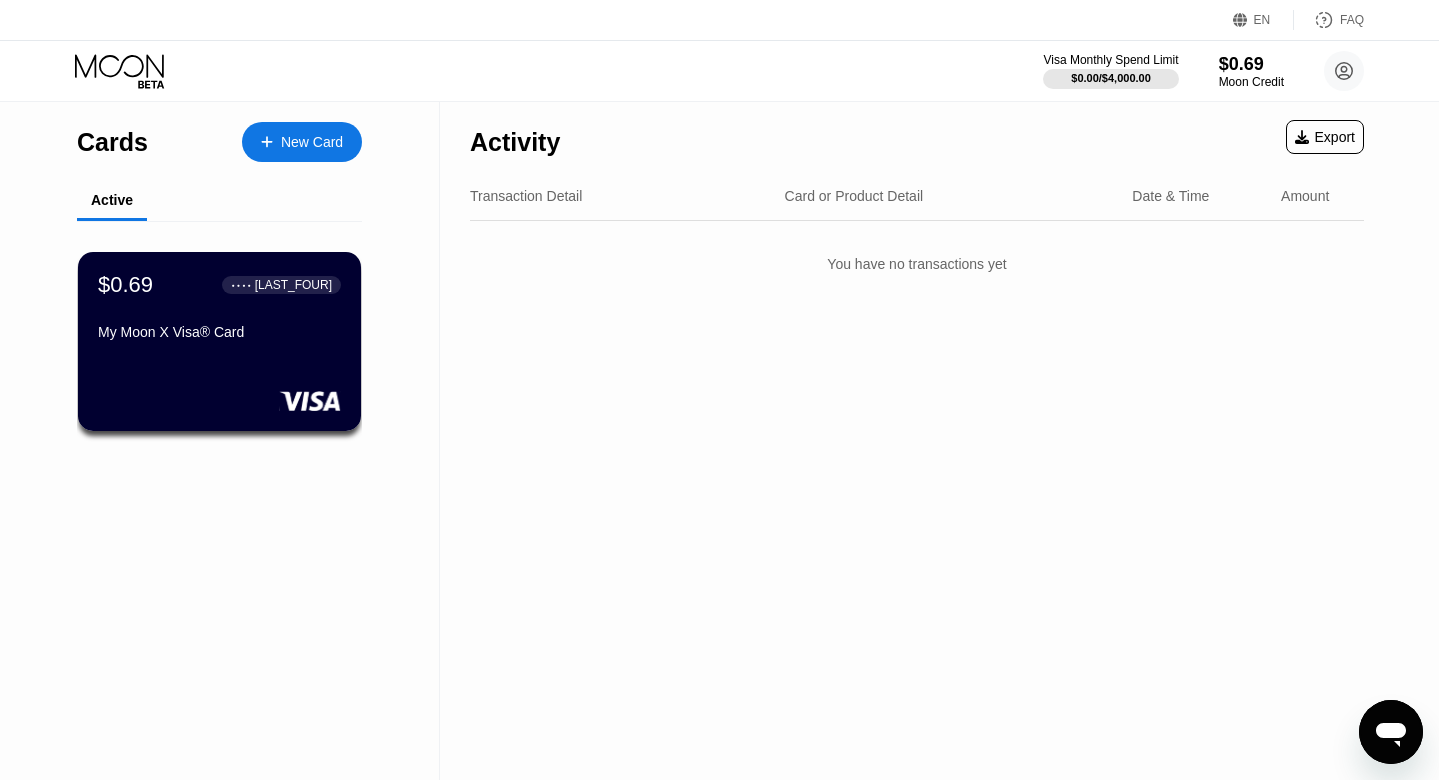 click on "My Moon X Visa® Card" at bounding box center [219, 336] 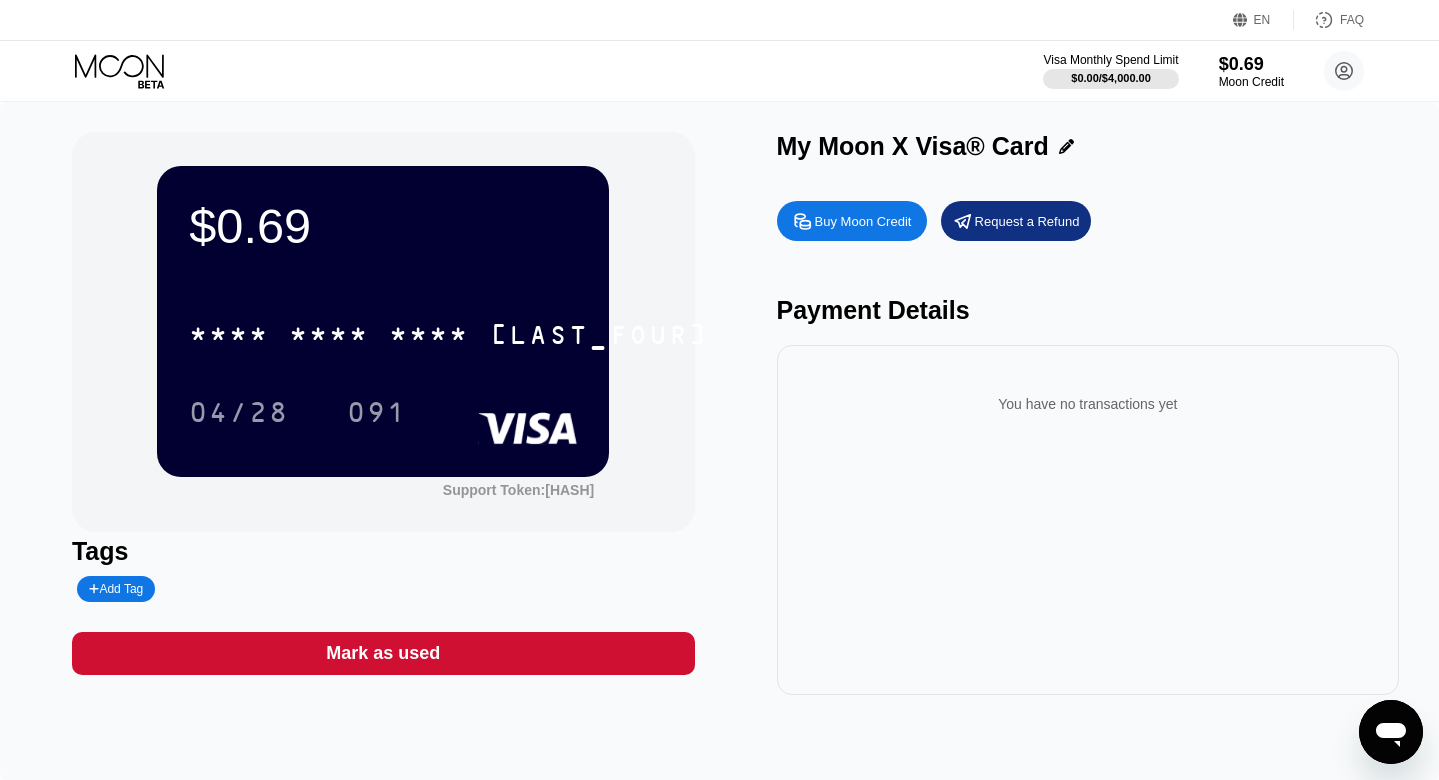 scroll, scrollTop: 0, scrollLeft: 0, axis: both 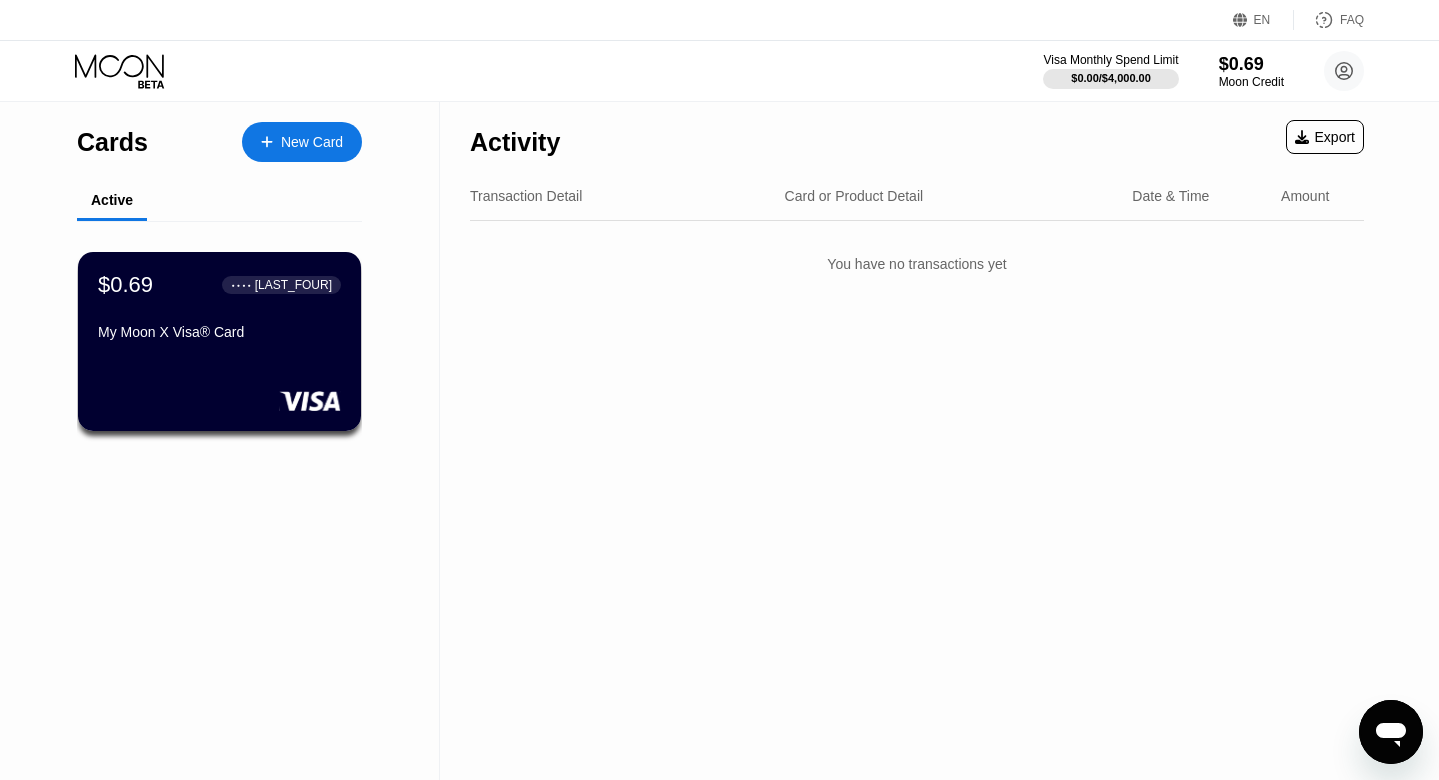 click on "New Card" at bounding box center [312, 142] 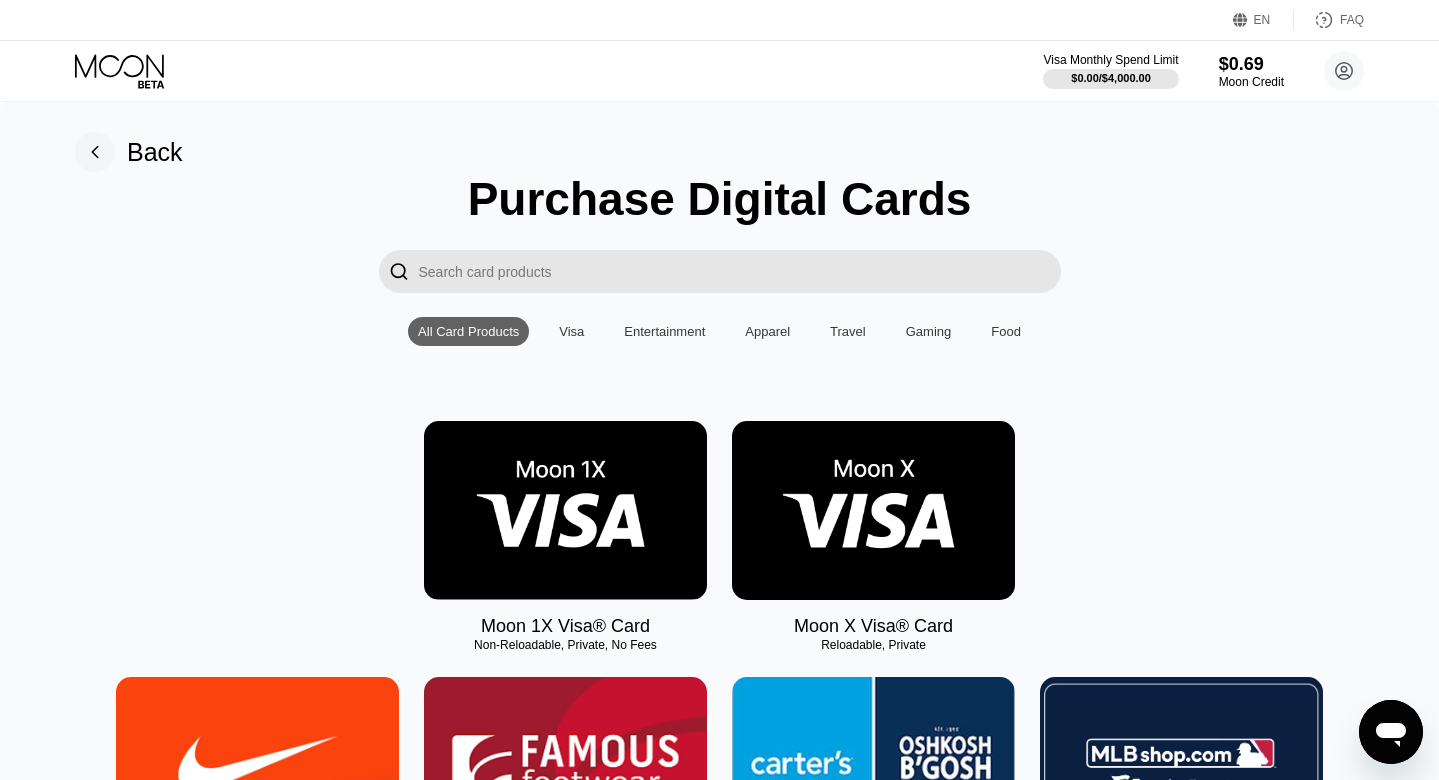 scroll, scrollTop: 0, scrollLeft: 0, axis: both 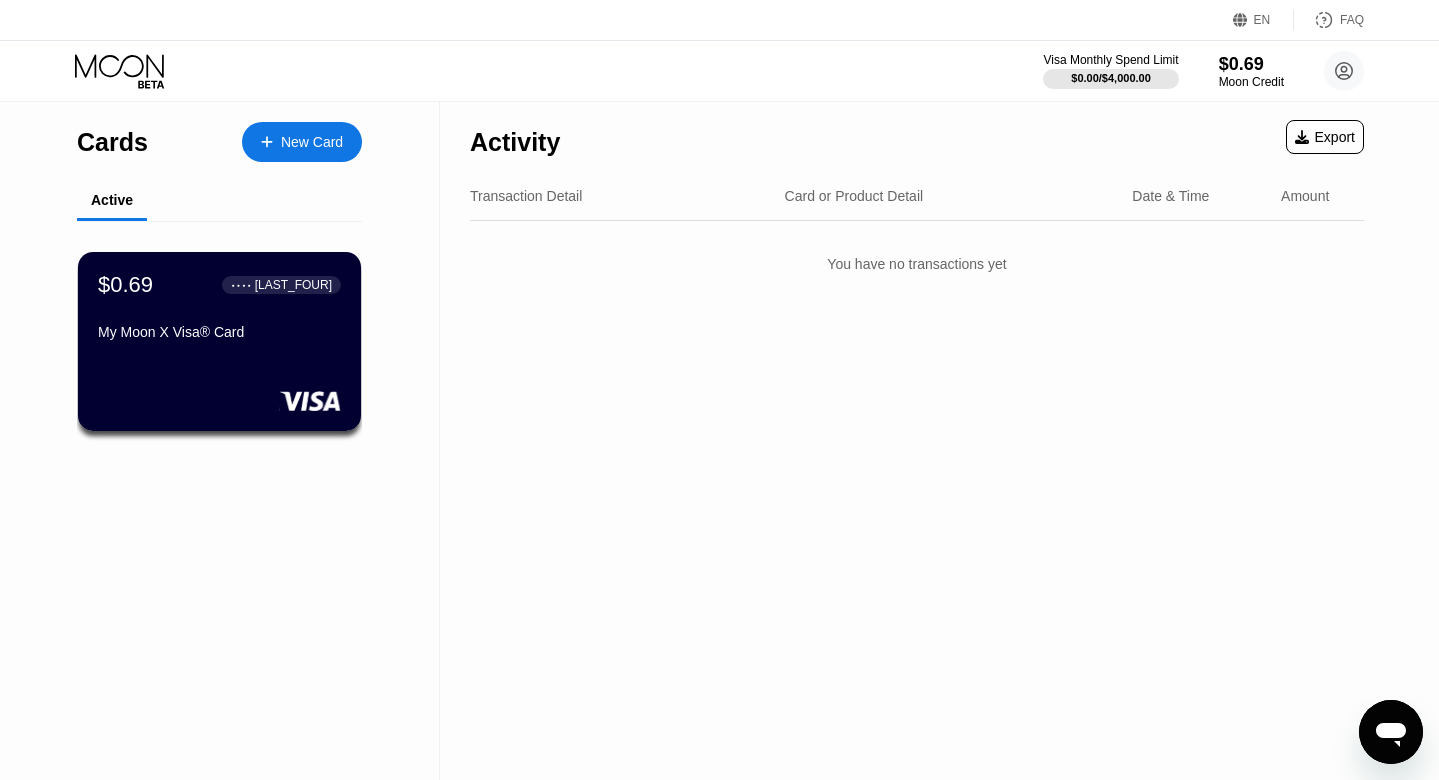 click on "New Card" at bounding box center [312, 142] 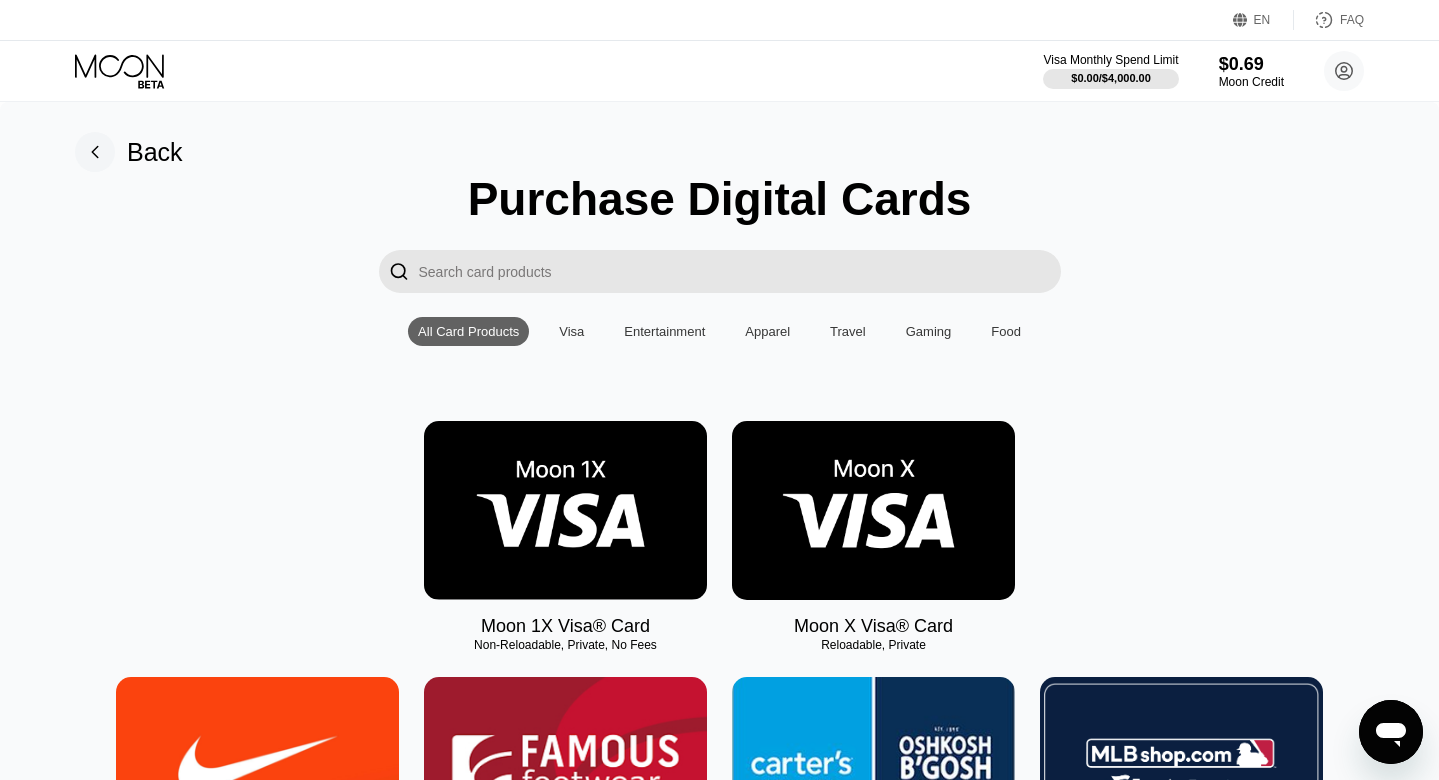 scroll, scrollTop: 0, scrollLeft: 0, axis: both 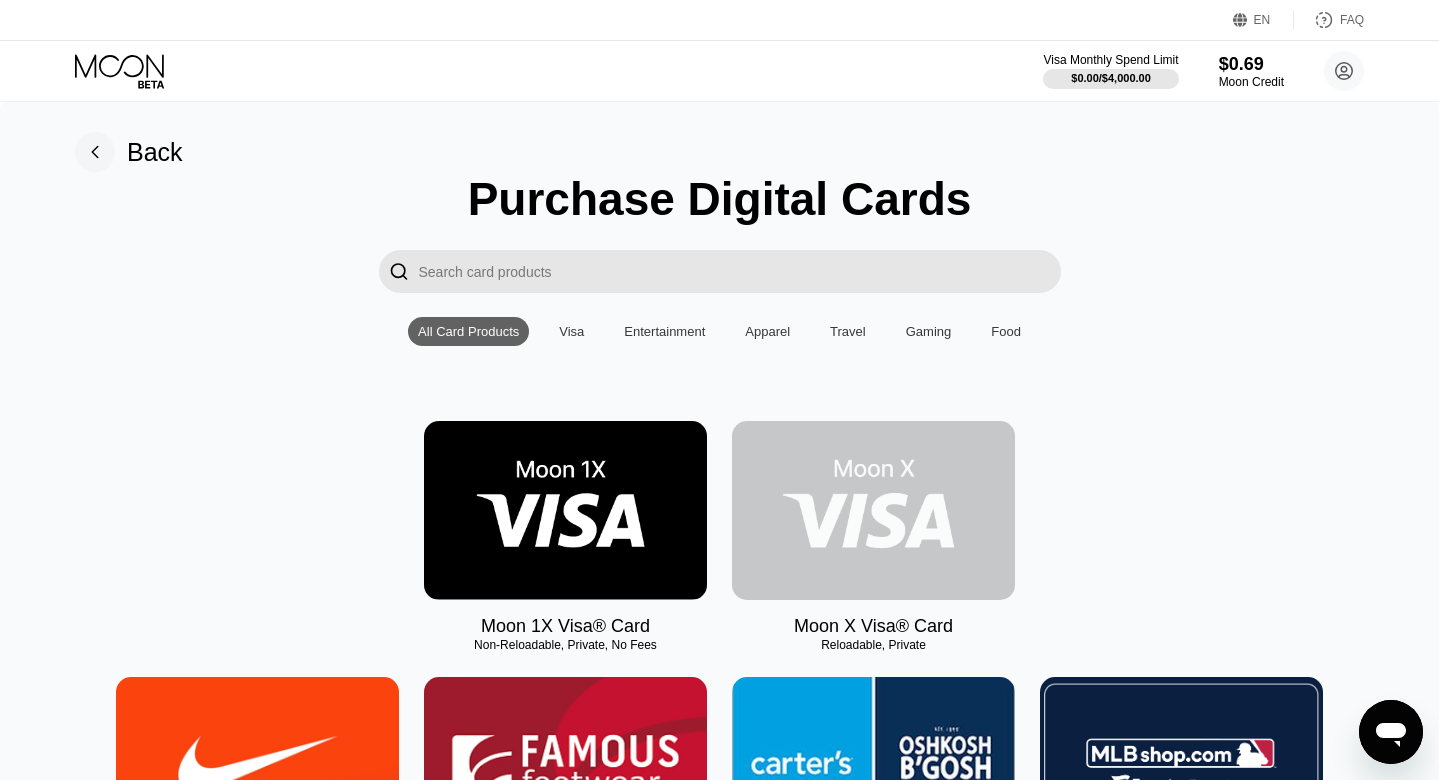 click at bounding box center (873, 510) 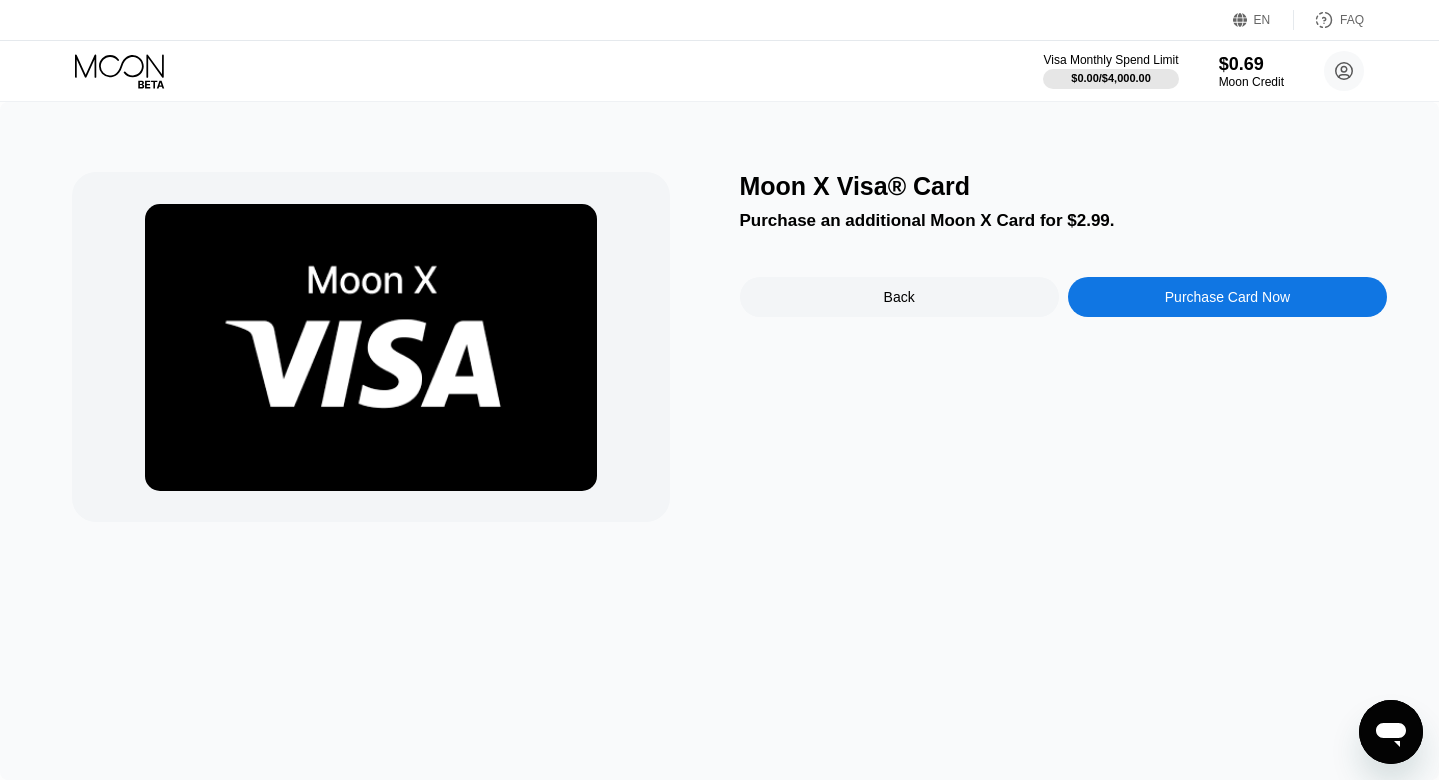 click on "FAQ" at bounding box center [1352, 20] 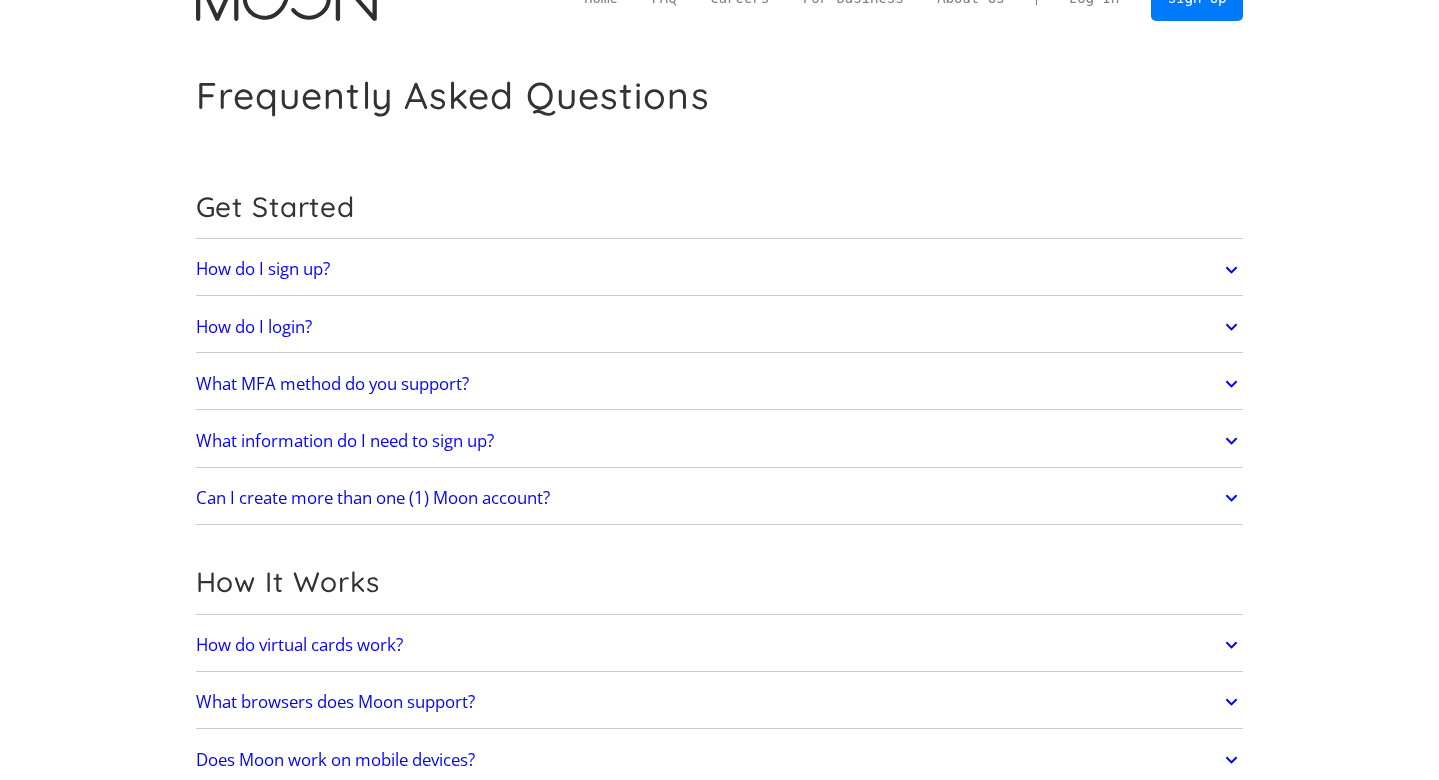 scroll, scrollTop: 46, scrollLeft: 0, axis: vertical 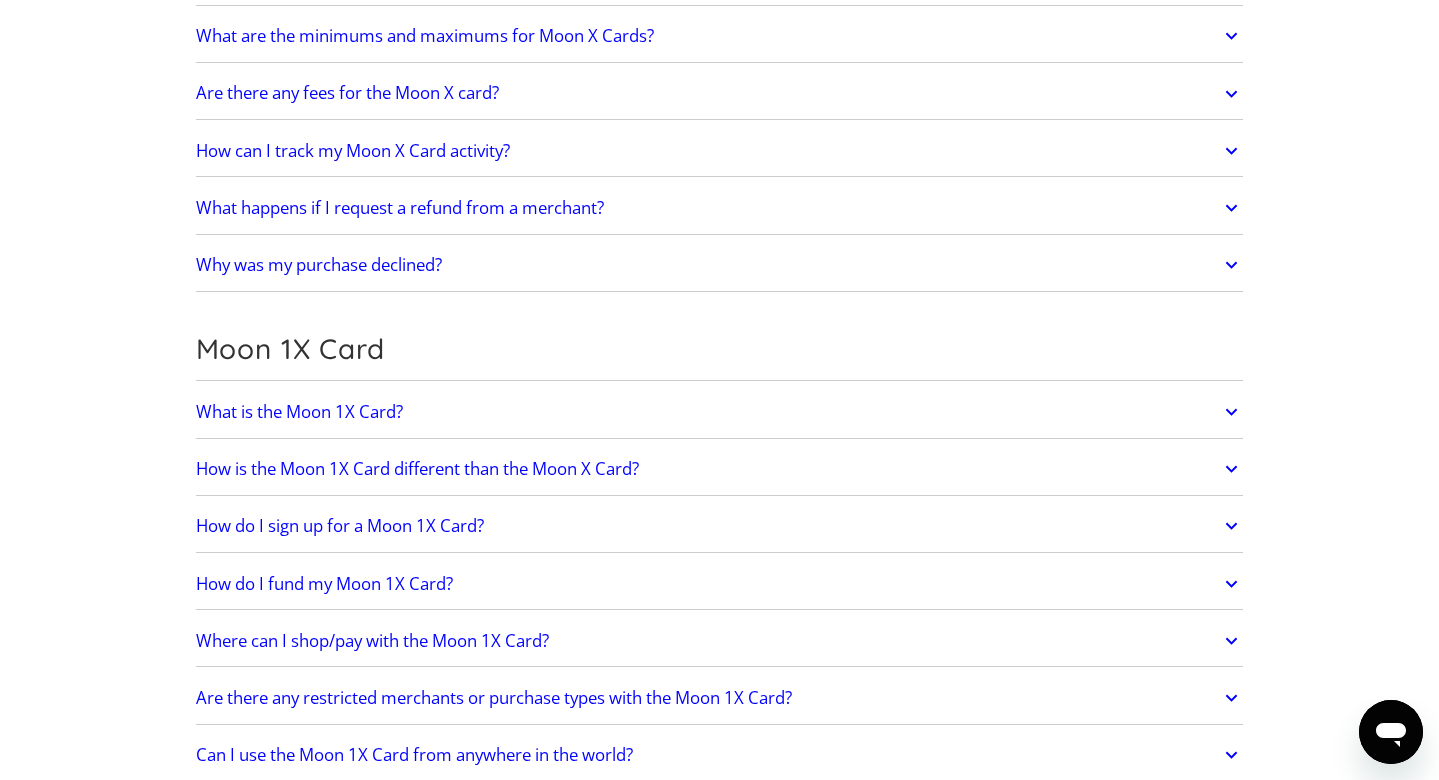 click on "Are there any fees for the Moon X card?" at bounding box center (720, 94) 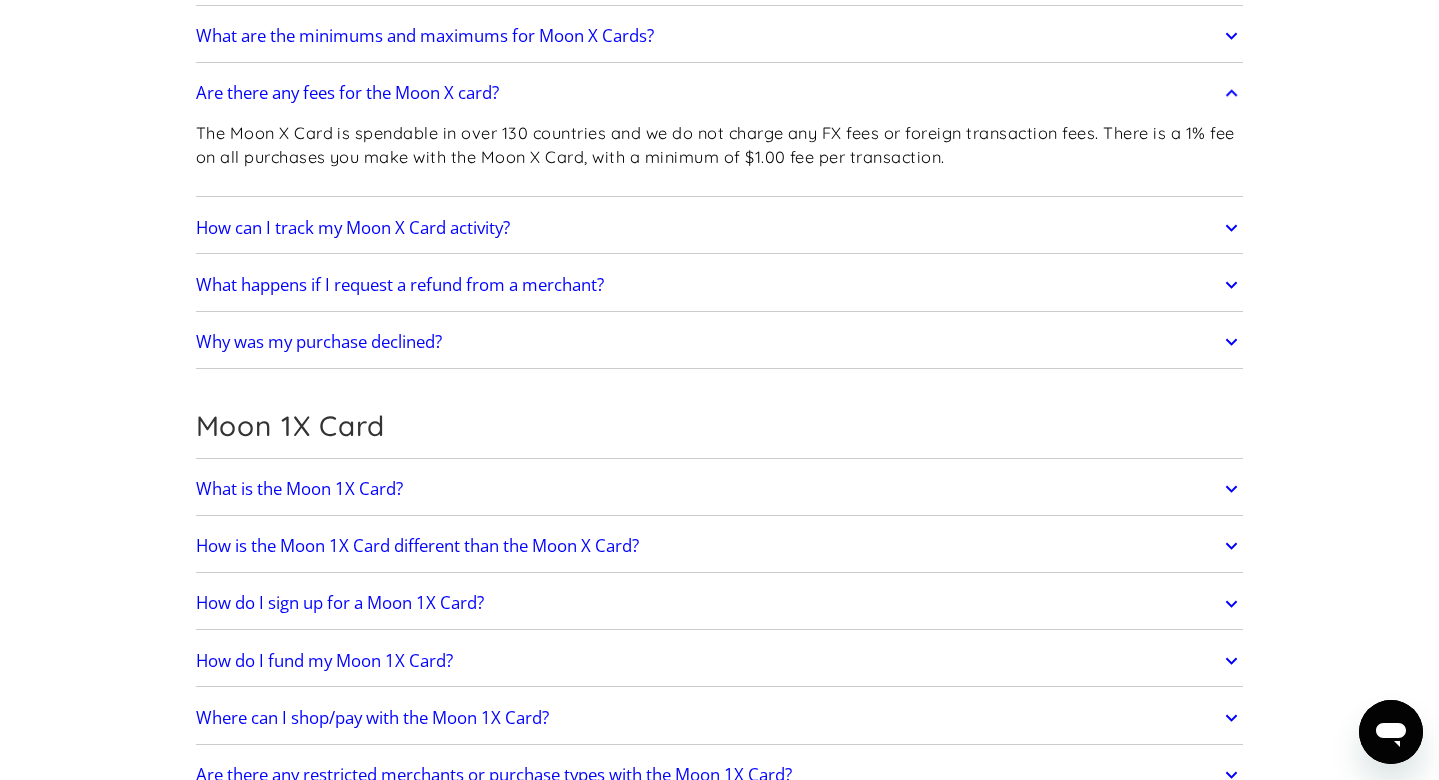 click on "Are there any fees for the Moon X card?" at bounding box center [720, 94] 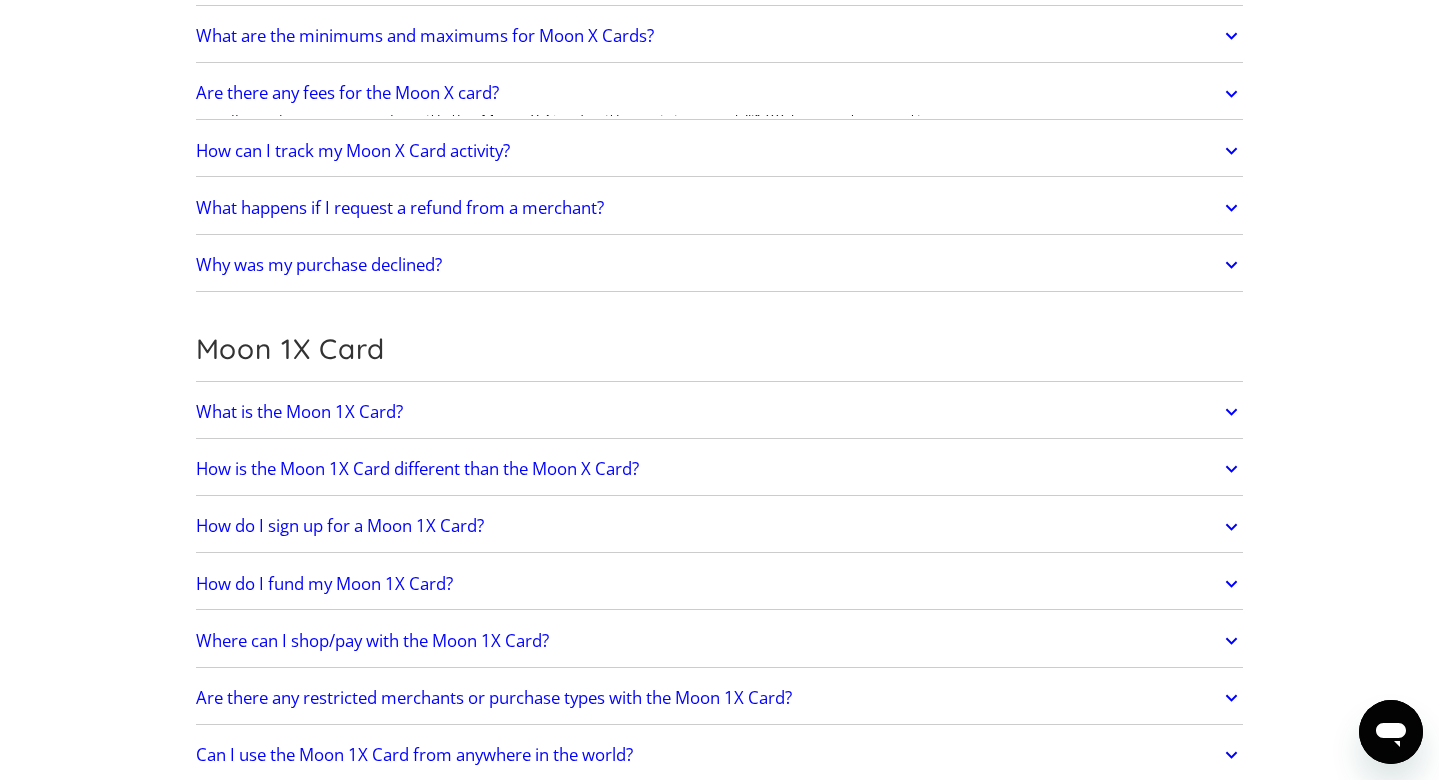 click on "Are there any fees for the Moon X card?" at bounding box center [720, 94] 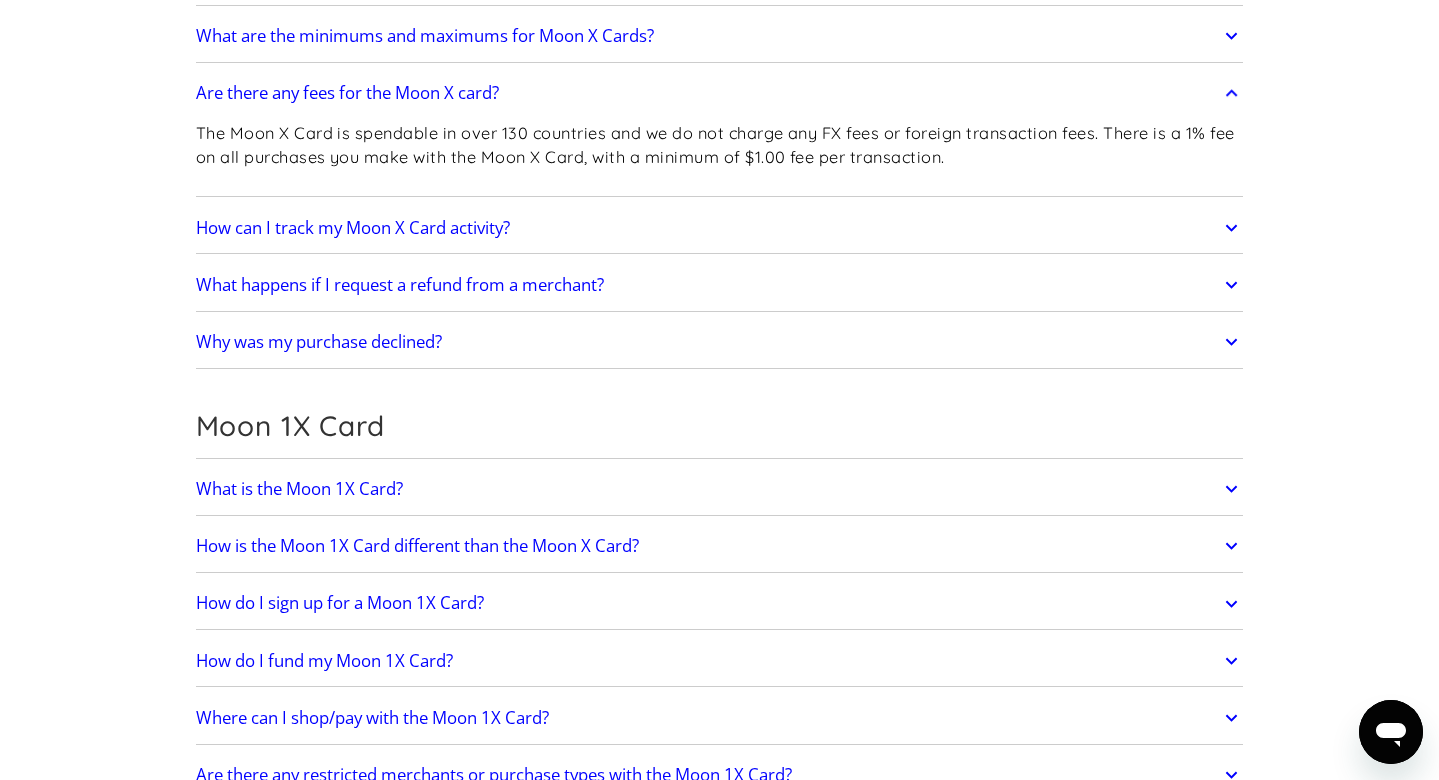 click on "Are there any fees for the Moon X card?" at bounding box center [720, 94] 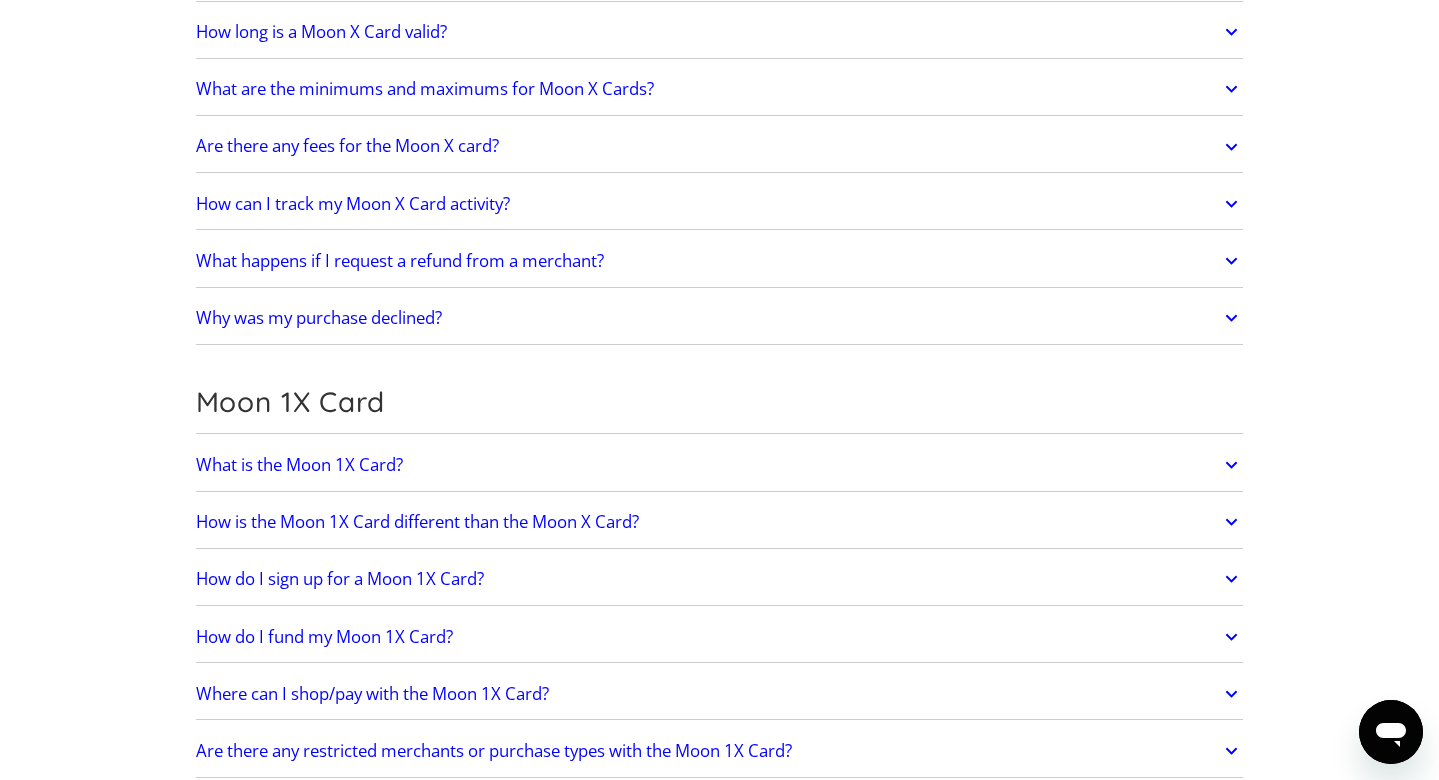scroll, scrollTop: 1998, scrollLeft: 0, axis: vertical 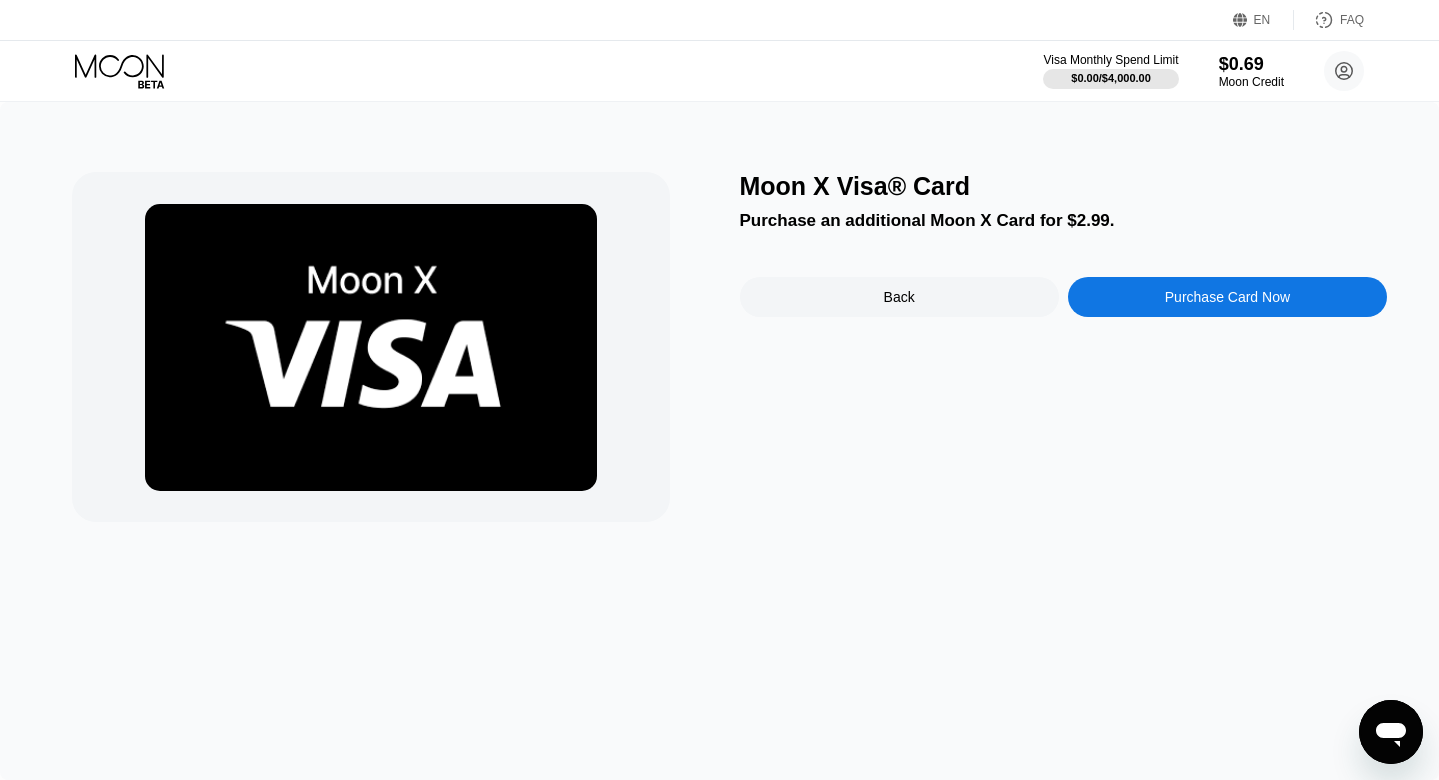 click on "Moon X Visa® Card Purchase an additional Moon X Card for $2.99. Back Purchase Card Now" at bounding box center (1064, 347) 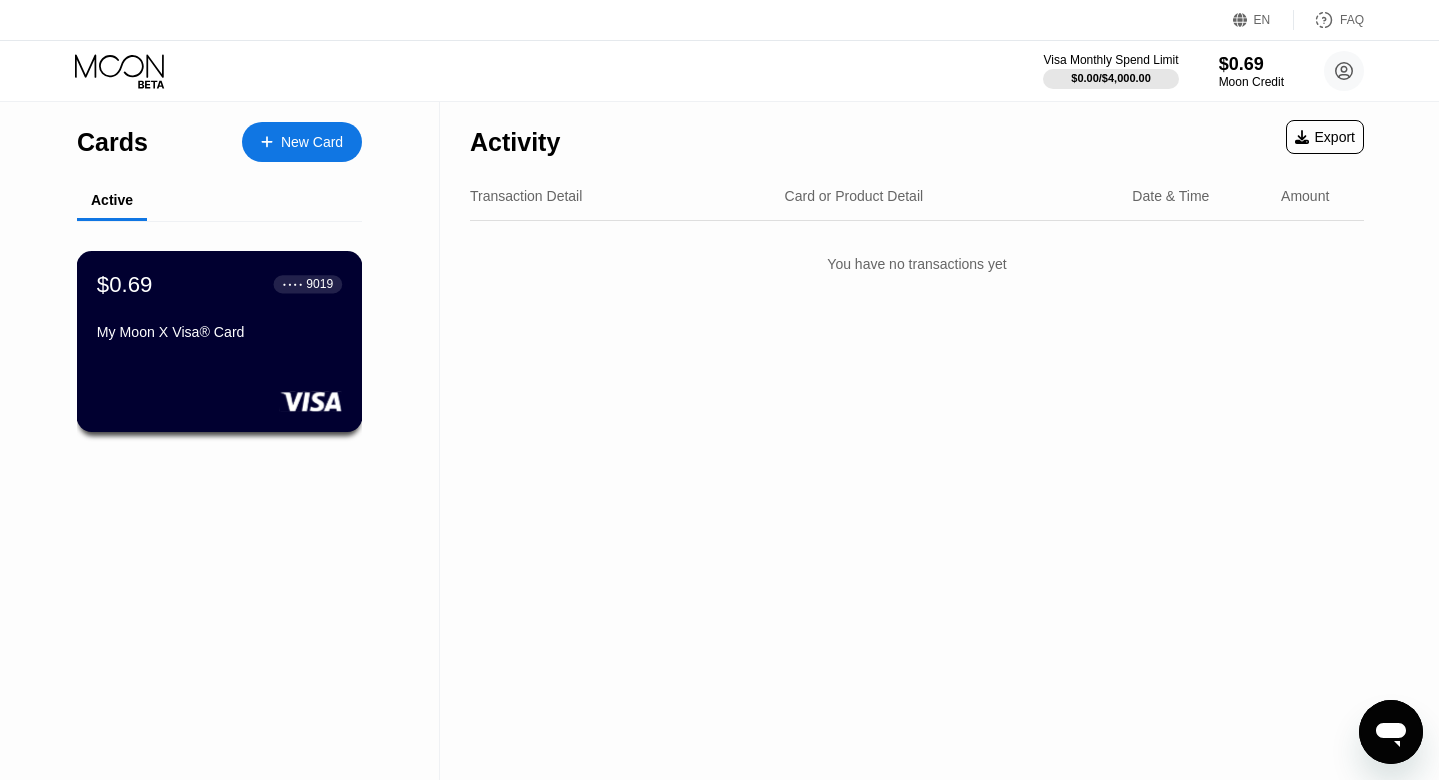 click on "$0.69 ● ● ● ● 9019 My Moon X Visa® Card" at bounding box center (219, 309) 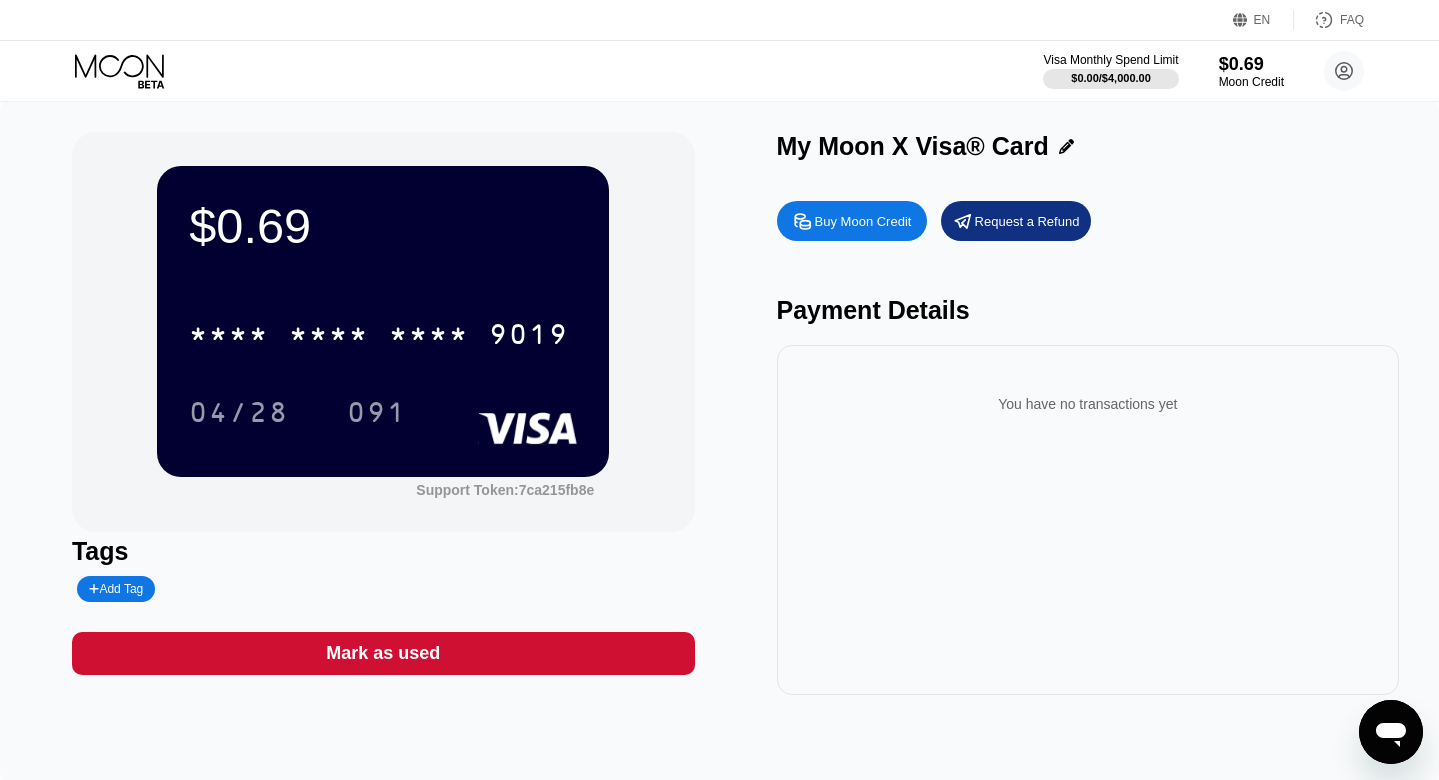 click on "Buy Moon Credit" at bounding box center [863, 221] 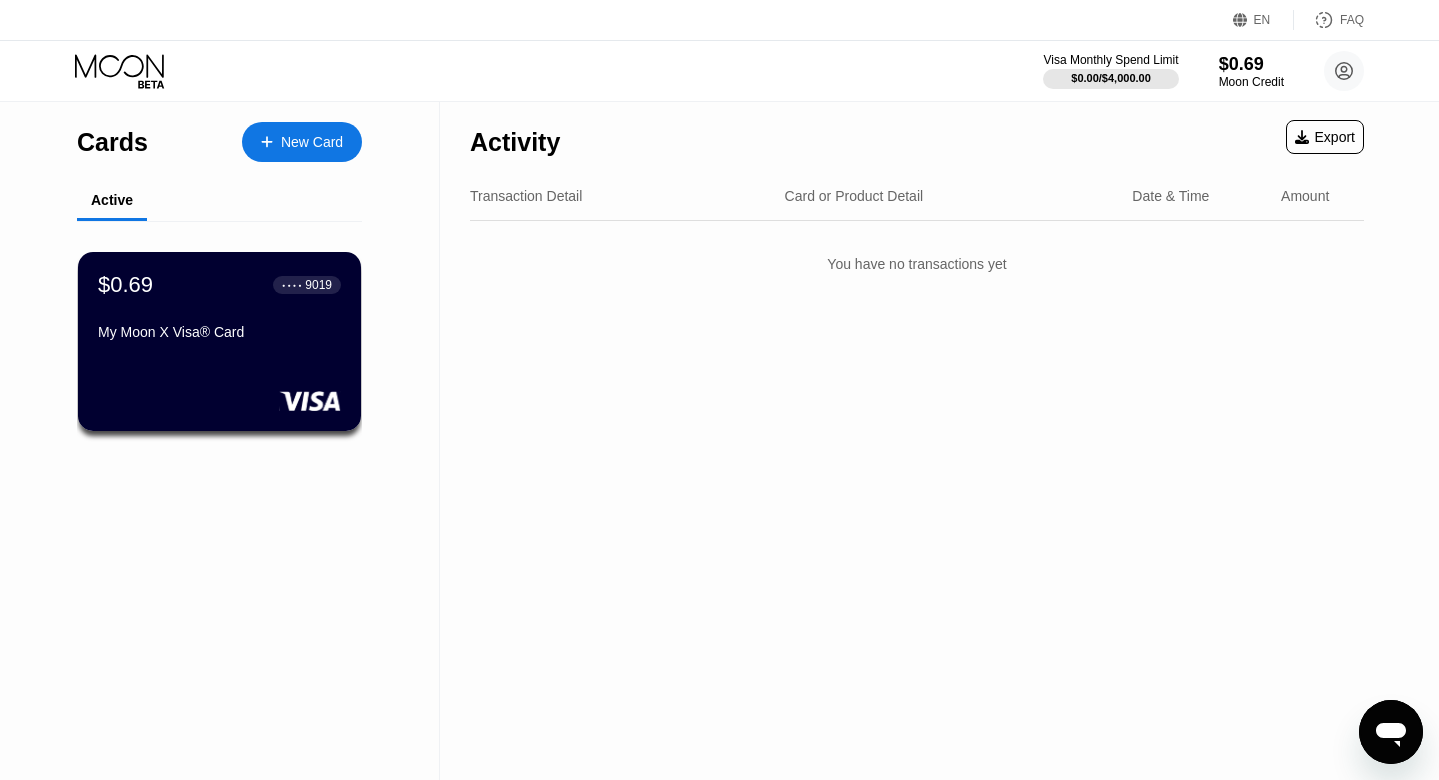 click on "Activity Export Transaction Detail Card or Product Detail Date & Time Amount You have no transactions yet" at bounding box center (917, 441) 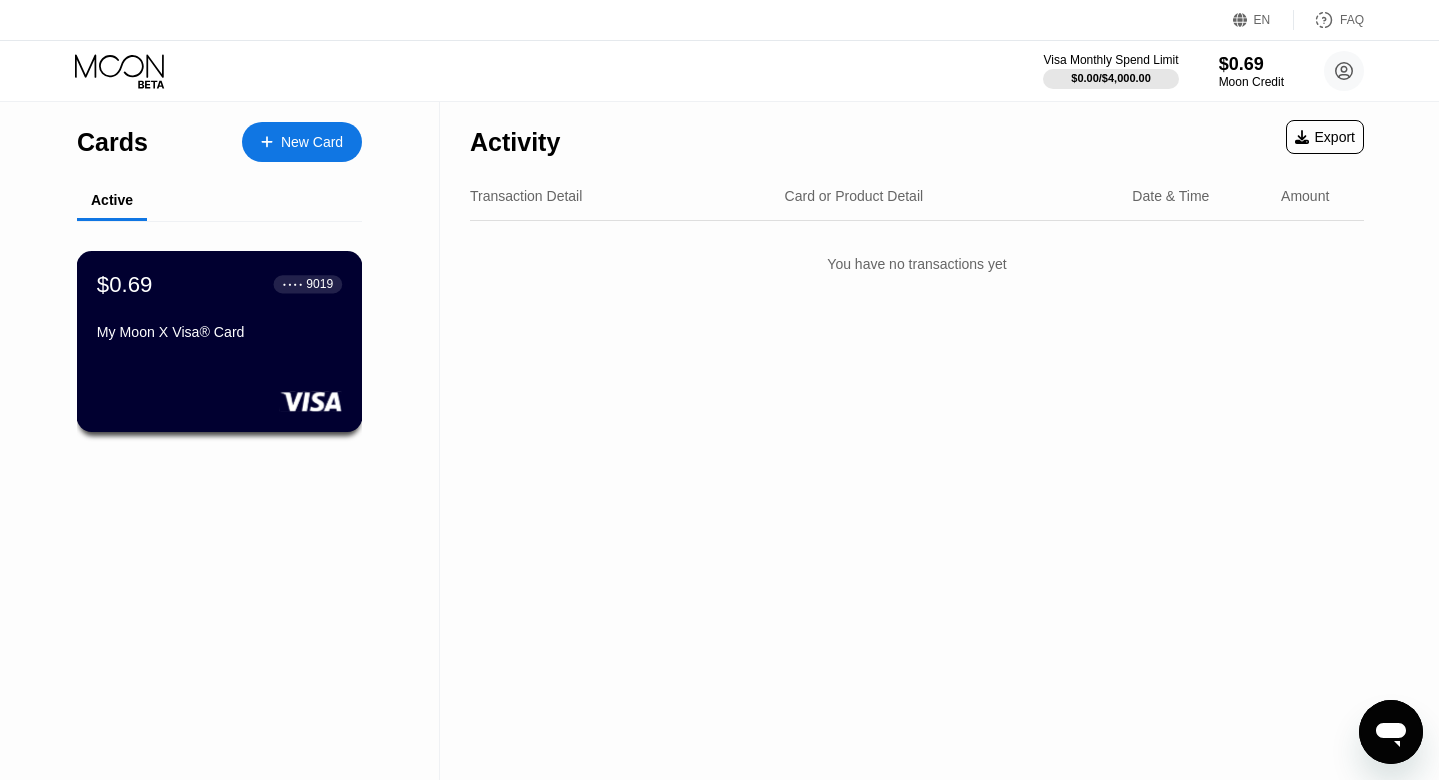 click on "$0.69 ● ● ● ● 9019 My Moon X Visa® Card" at bounding box center [220, 341] 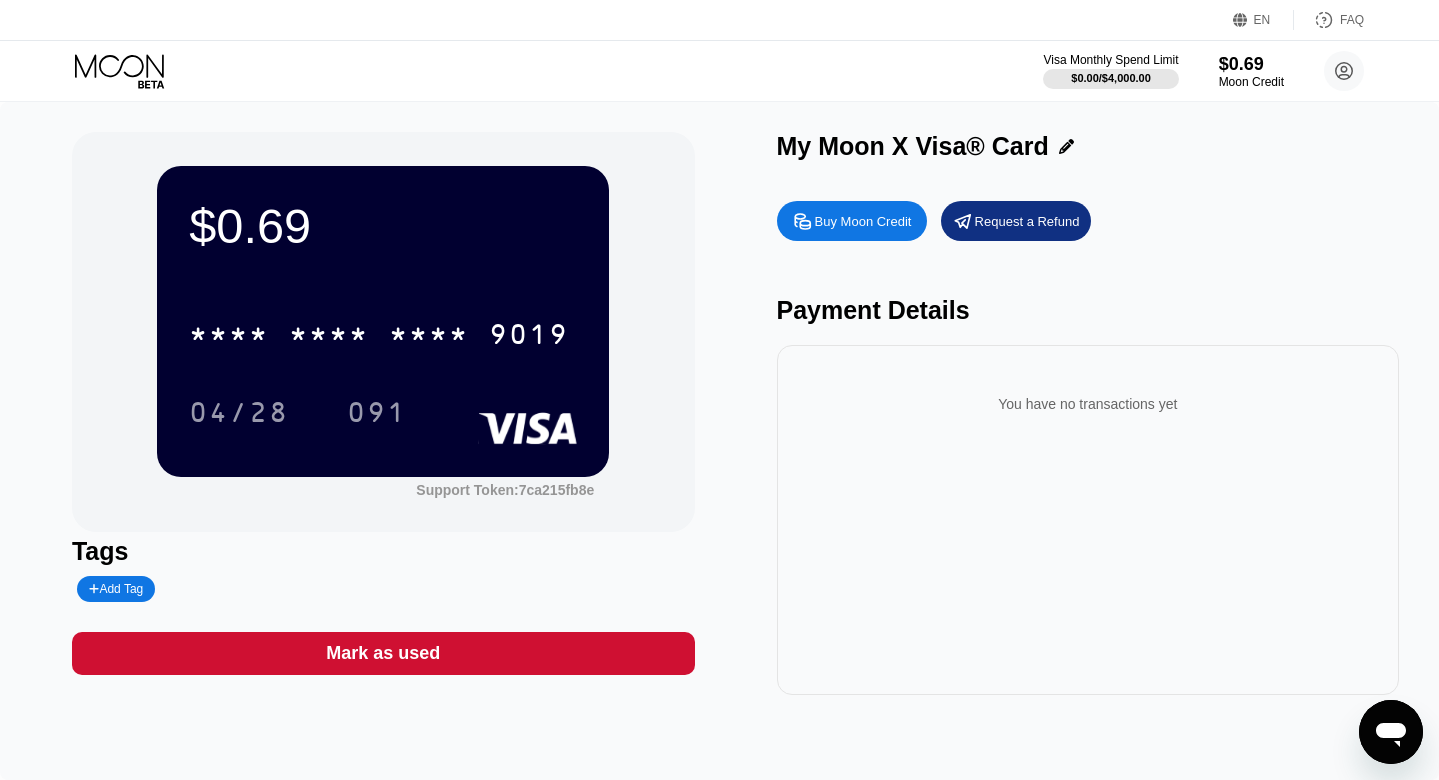click on "Buy Moon Credit" at bounding box center [863, 221] 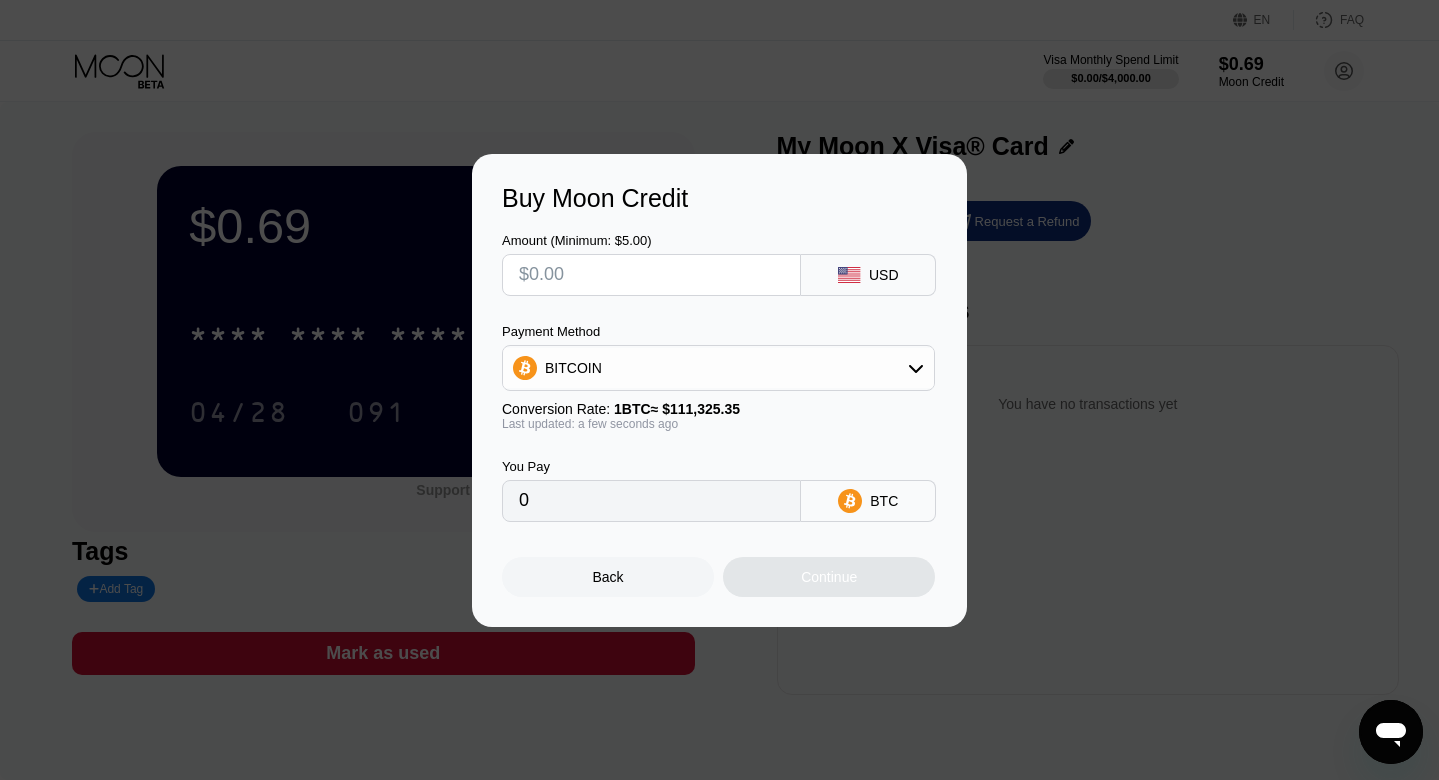 click on "BITCOIN" at bounding box center (718, 368) 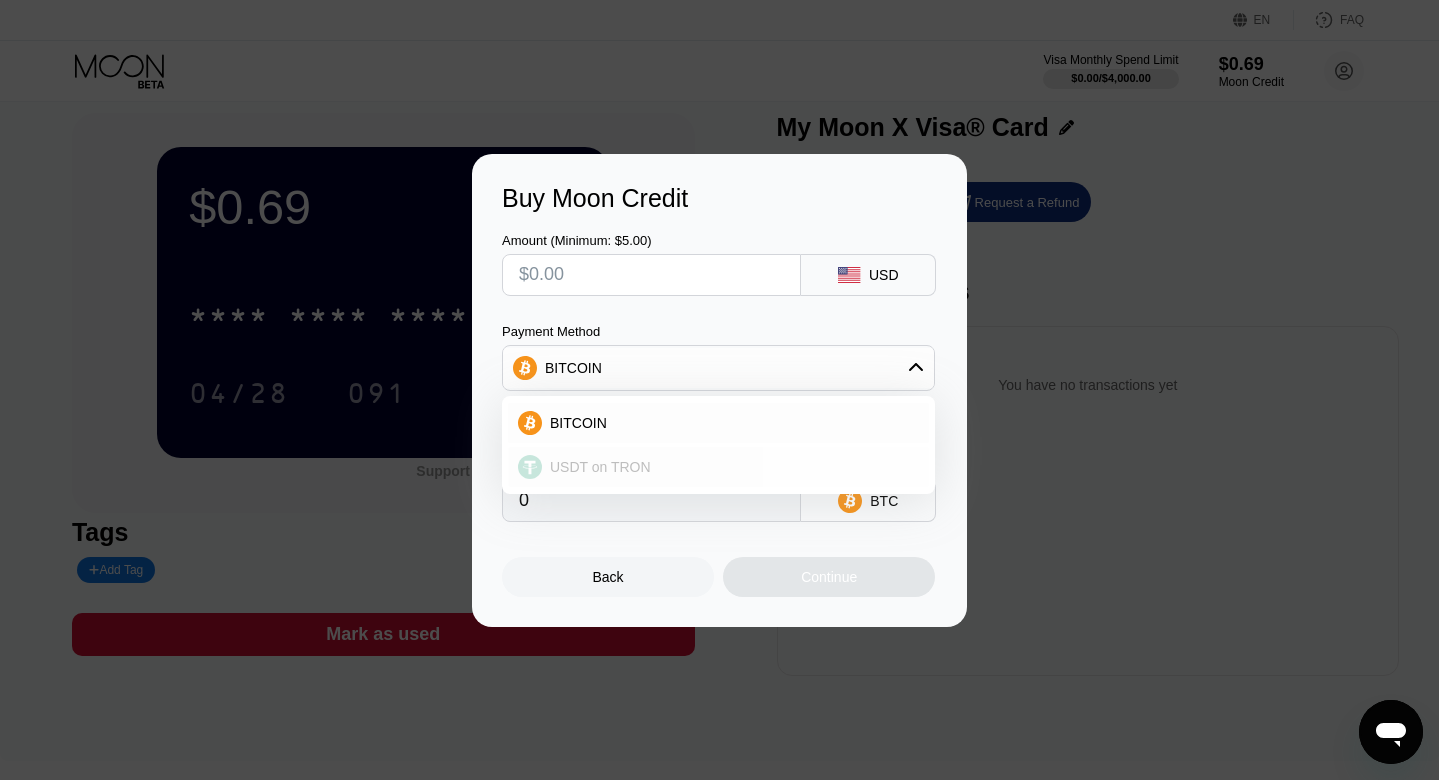 scroll, scrollTop: 35, scrollLeft: 0, axis: vertical 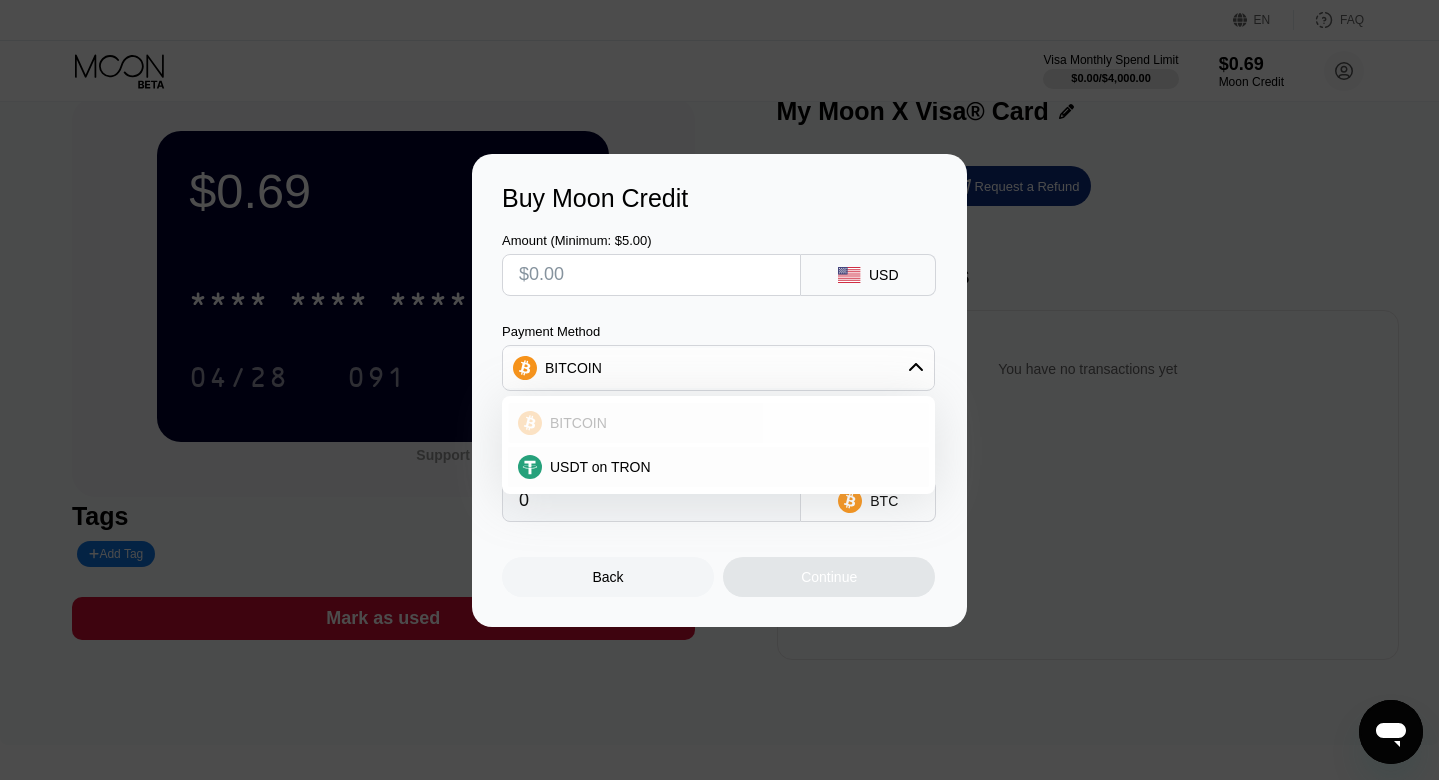 click on "BITCOIN" at bounding box center (730, 423) 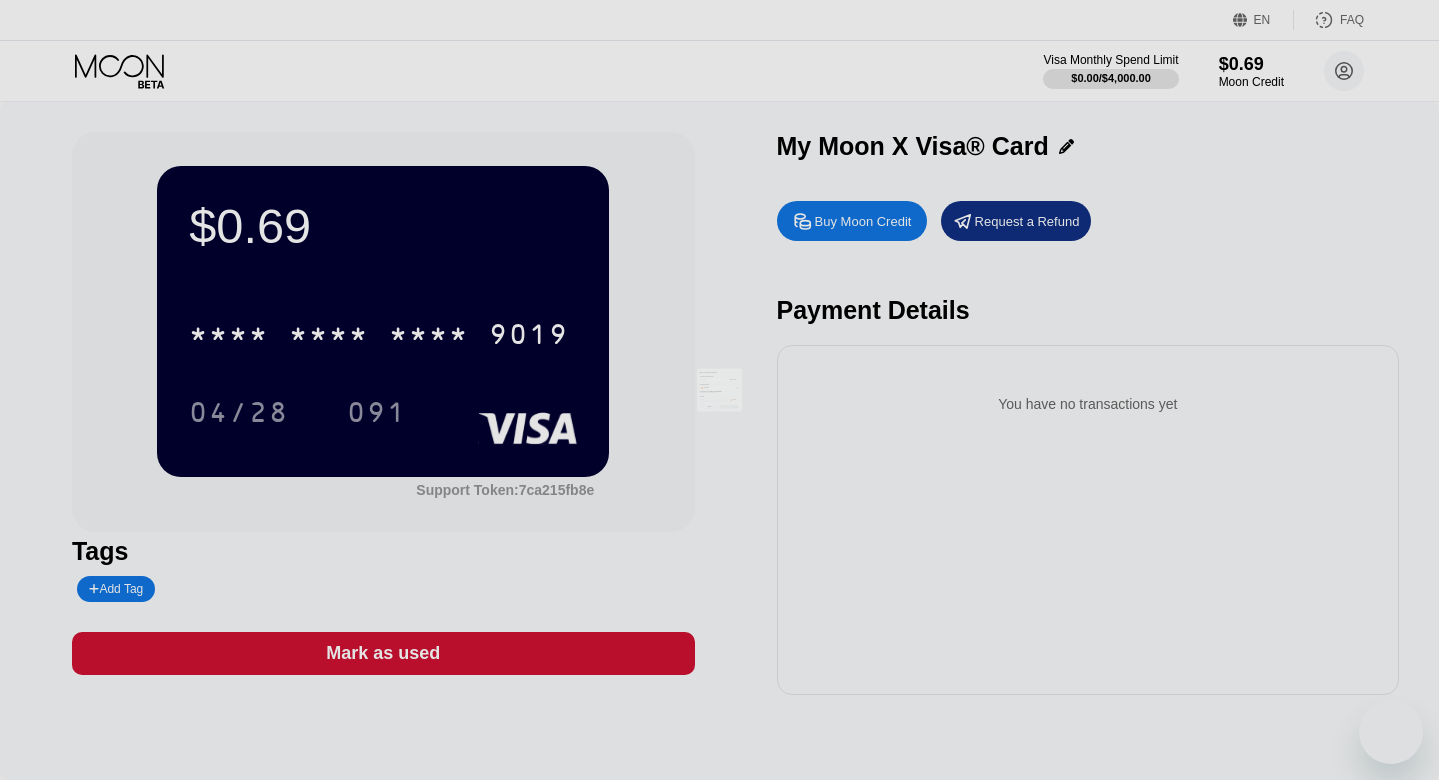 scroll, scrollTop: 35, scrollLeft: 0, axis: vertical 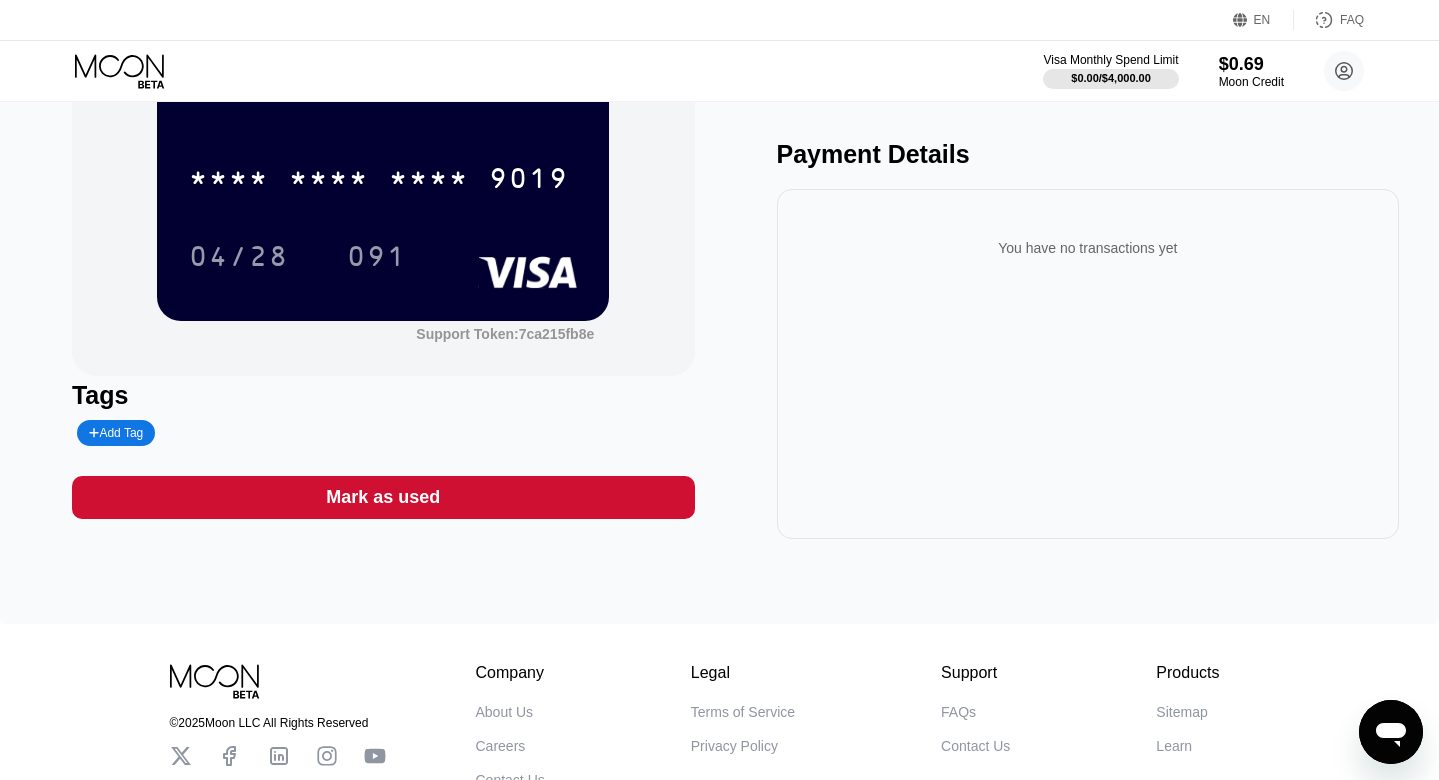 click on "$0.69 * * * * * * * * * * * * [CARD_LAST_4] [MM]/[YY] [ROUTING_NUMBER] [SUPPORT_TOKEN] [TAGS] [ADD_TAG] [MARK_AS_USED] [CARD_NAME] [CARD_TYPE] [BUY_CREDIT] [REQUEST_REFUND] [PAYMENT_DETAILS] [YOU_HAVE_NO_TRANSACTIONS_YET]" at bounding box center [719, 257] 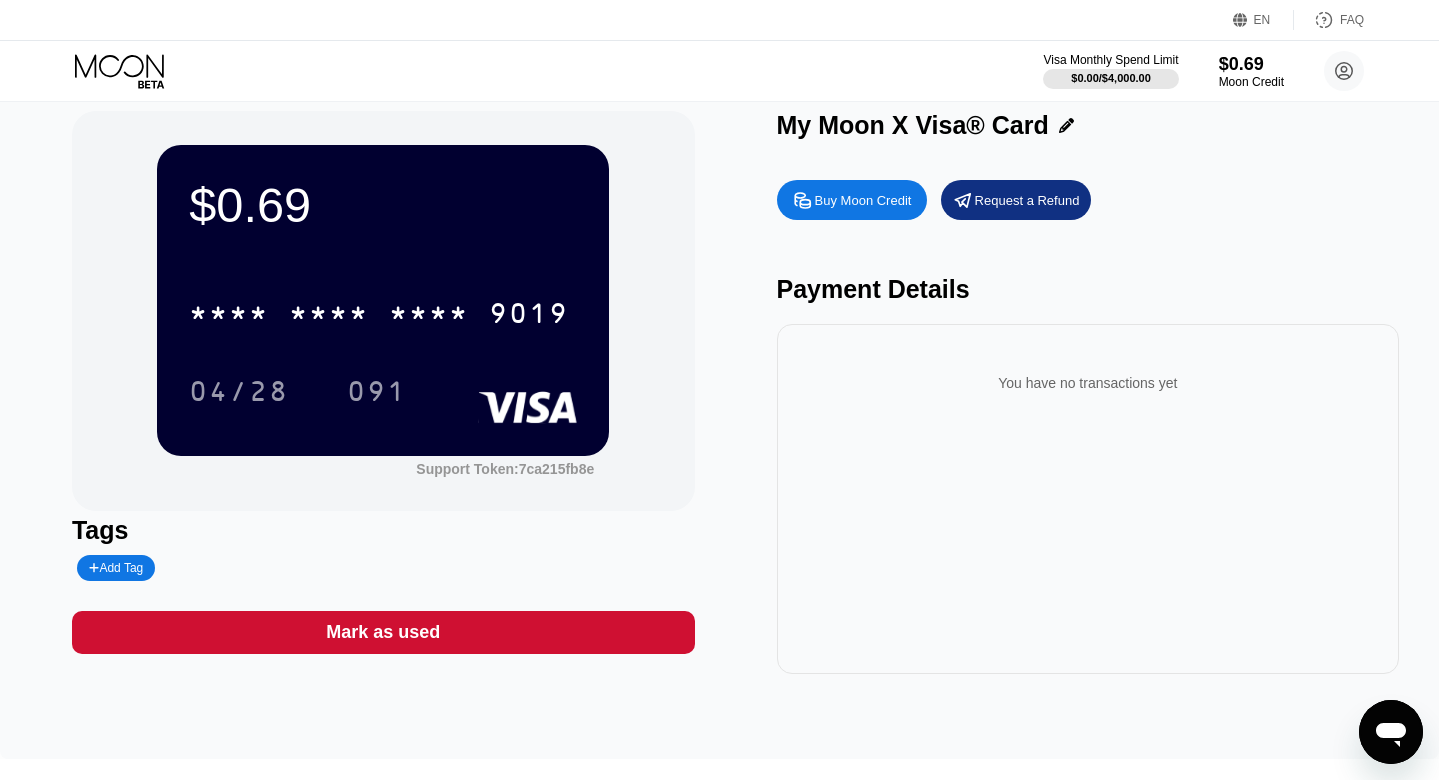 scroll, scrollTop: 0, scrollLeft: 0, axis: both 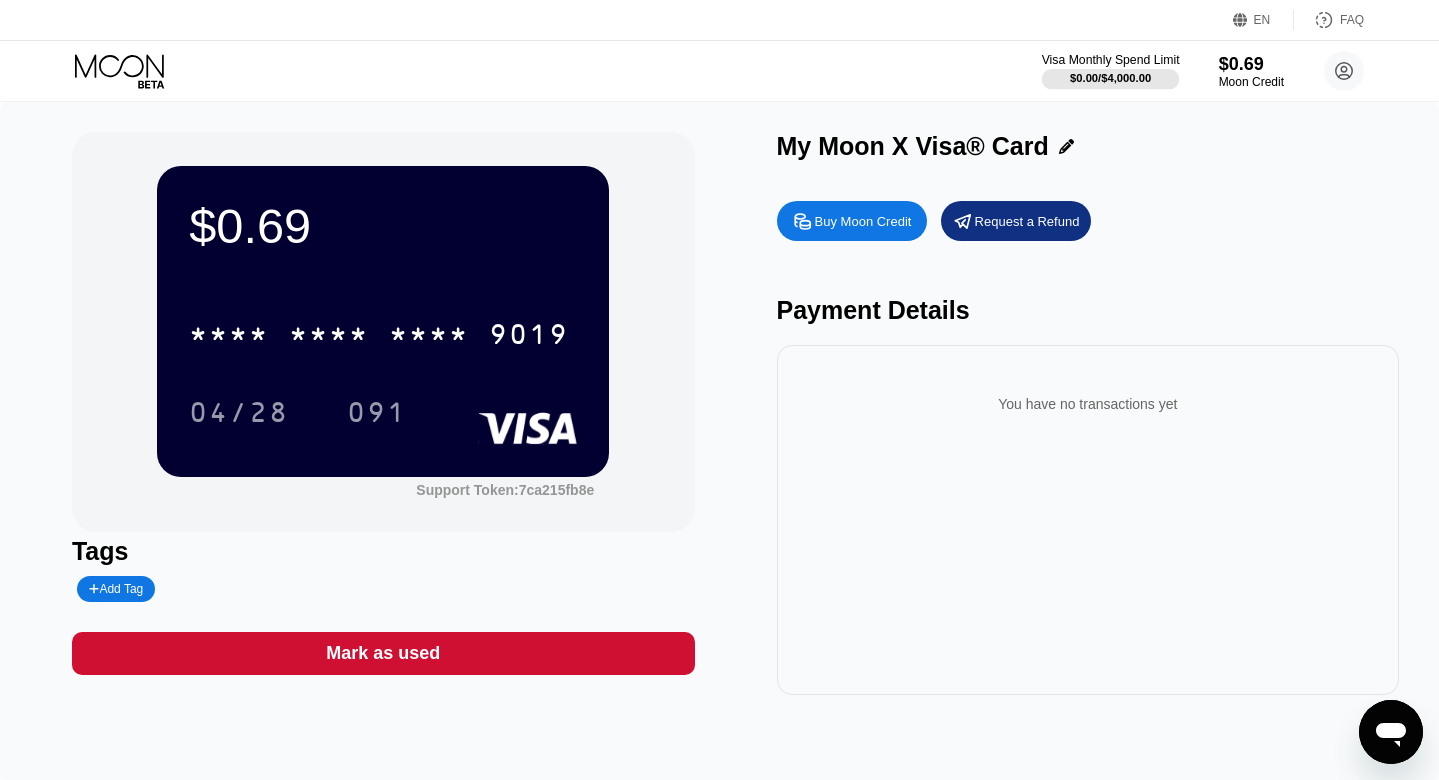 click on "$0.00 / $4,000.00" at bounding box center (1110, 78) 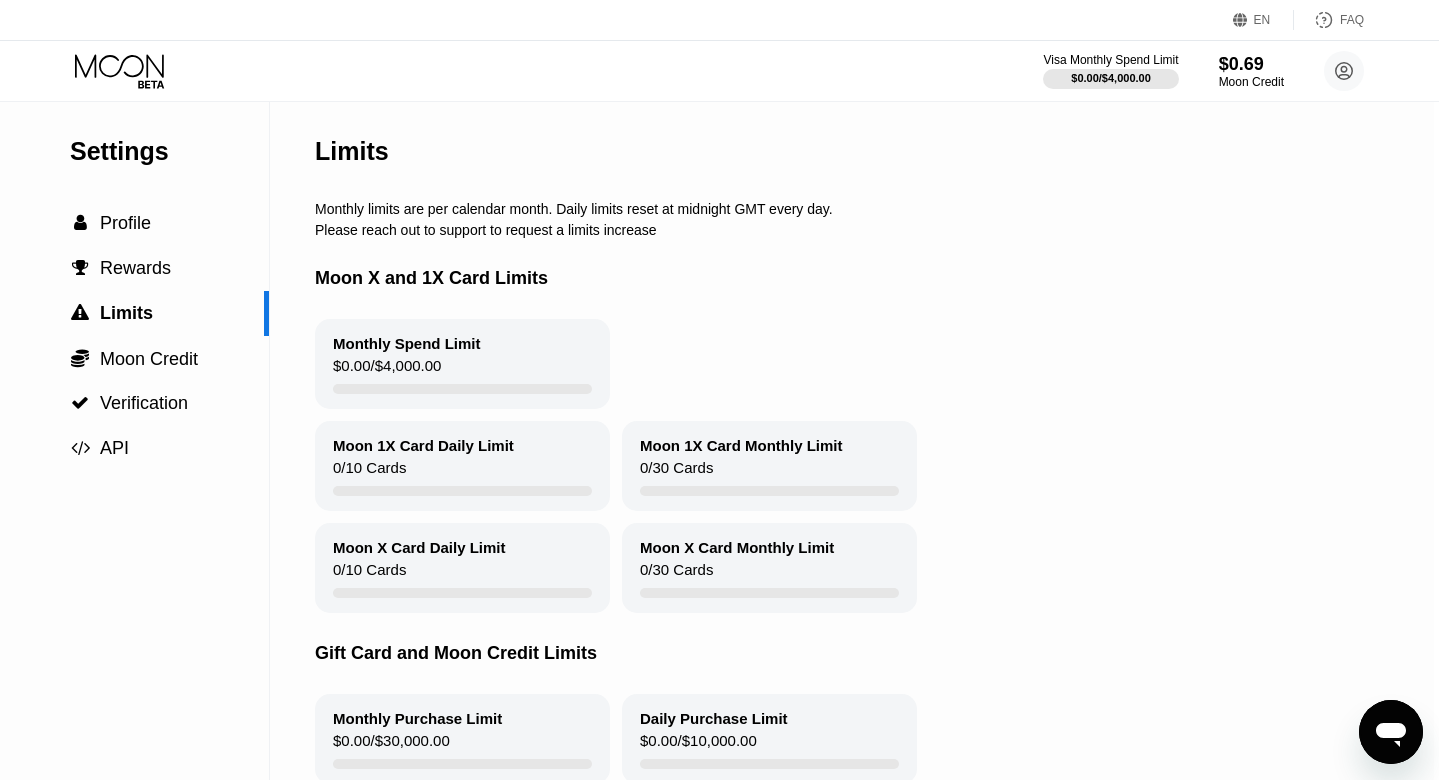 scroll, scrollTop: 0, scrollLeft: 5, axis: horizontal 